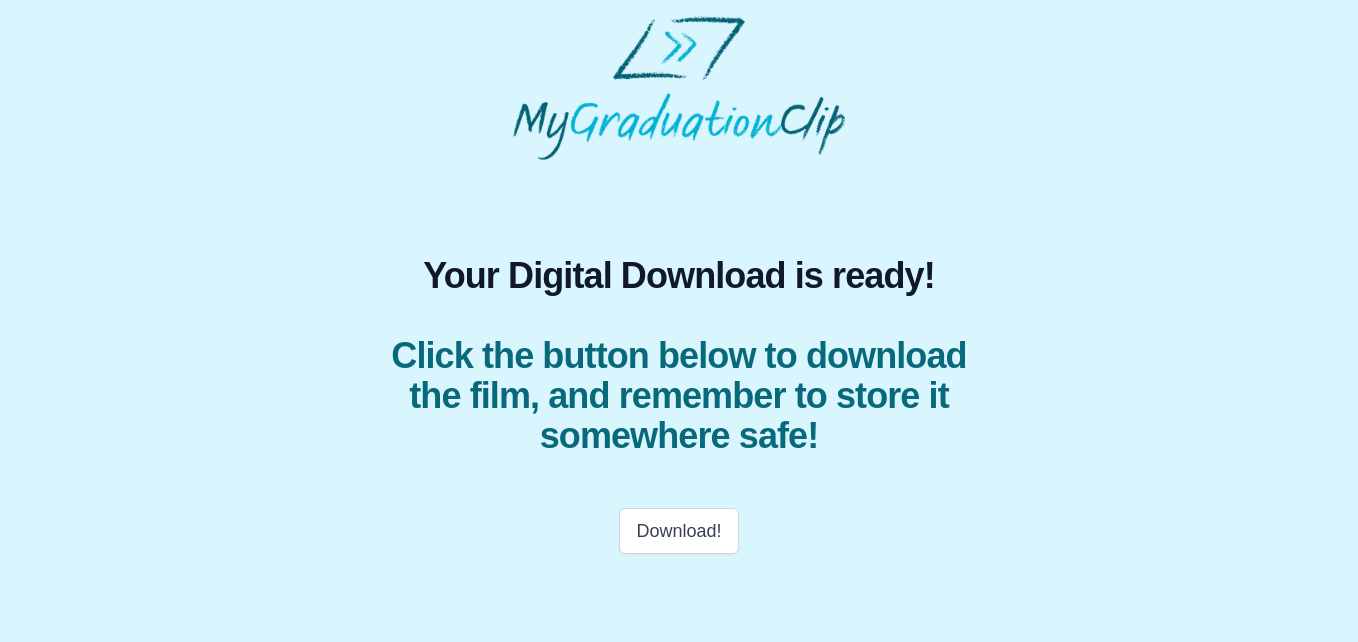 scroll, scrollTop: 0, scrollLeft: 0, axis: both 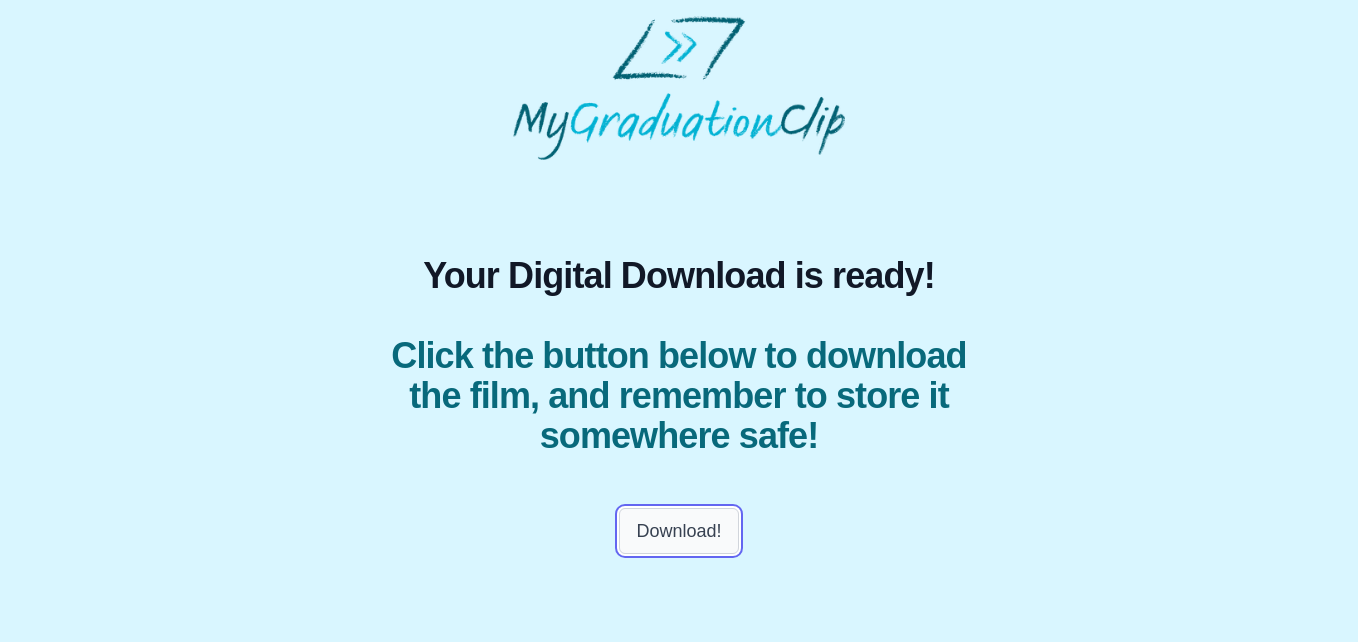 click on "Download!" at bounding box center (678, 531) 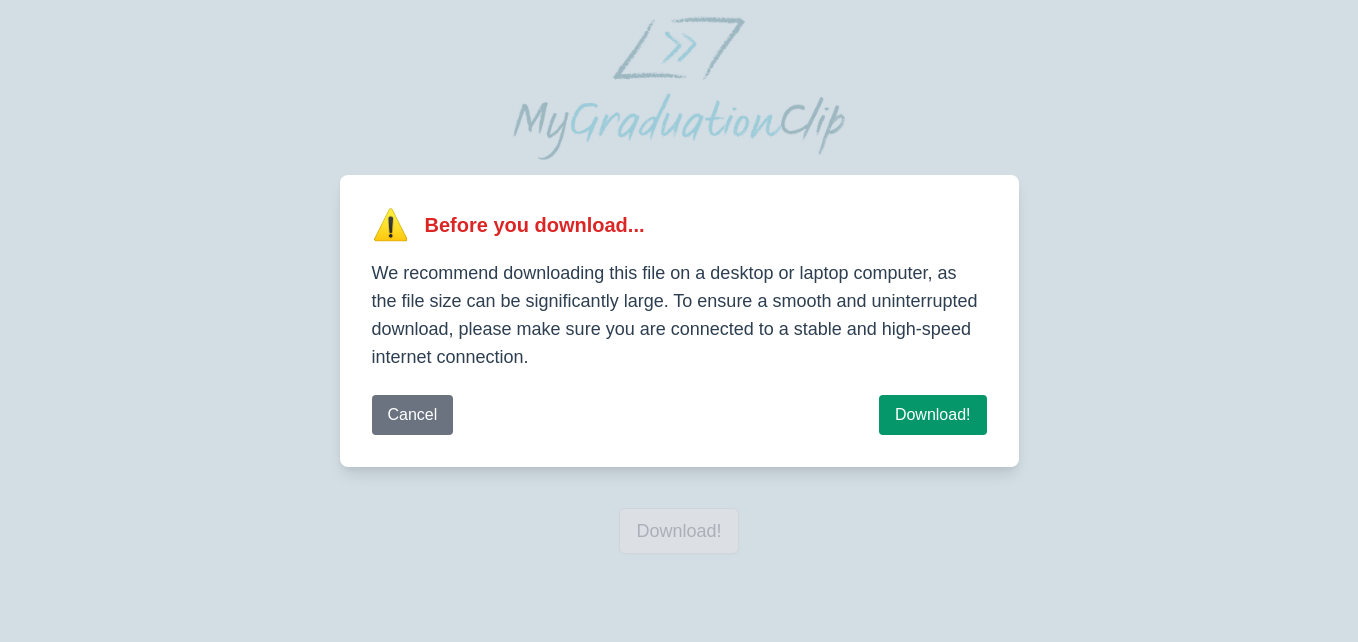 click on "⚠️ Before you download... We recommend downloading this file on a desktop or laptop computer, as the file size can be significantly large. To ensure a smooth and uninterrupted download, please make sure you are connected to a stable and high-speed internet connection.  Cancel   Download!" at bounding box center (679, 321) 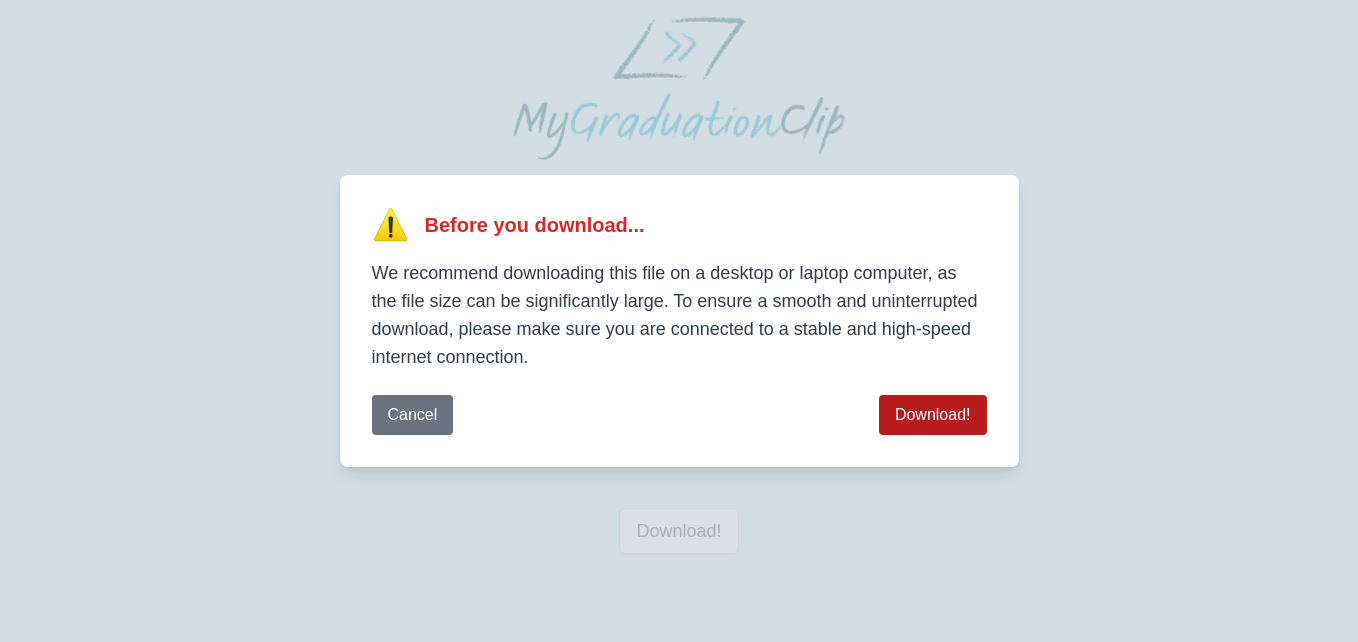 click on "Download!" at bounding box center (933, 415) 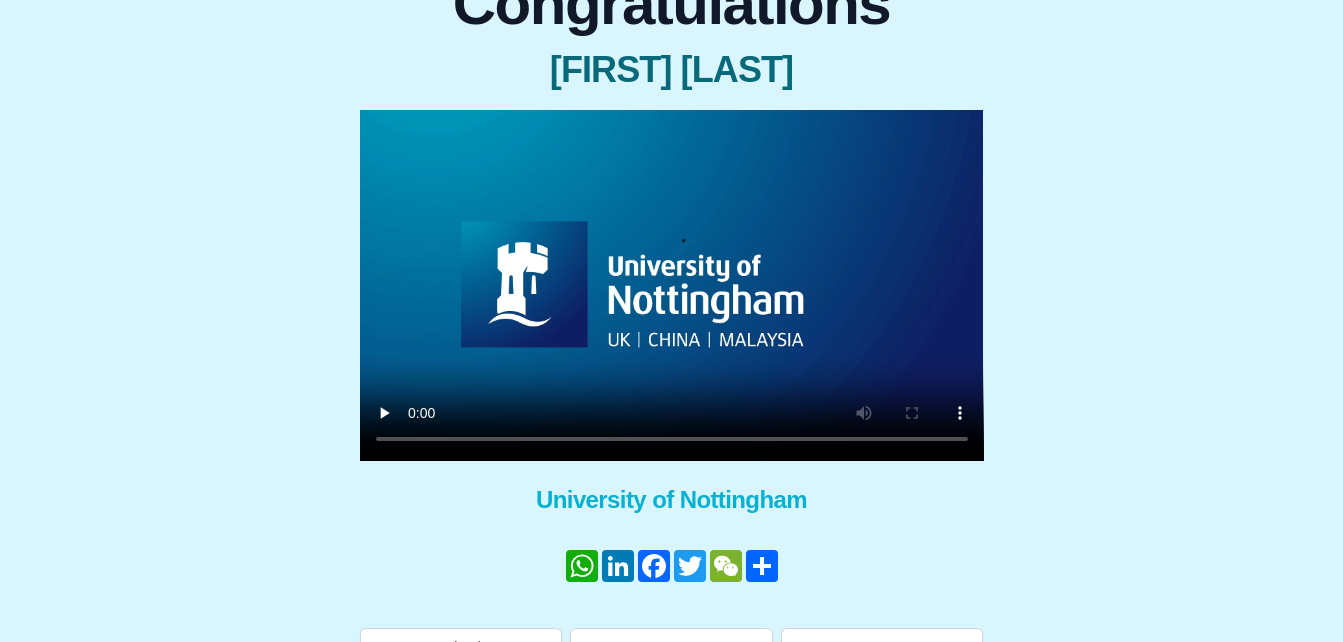 scroll, scrollTop: 202, scrollLeft: 0, axis: vertical 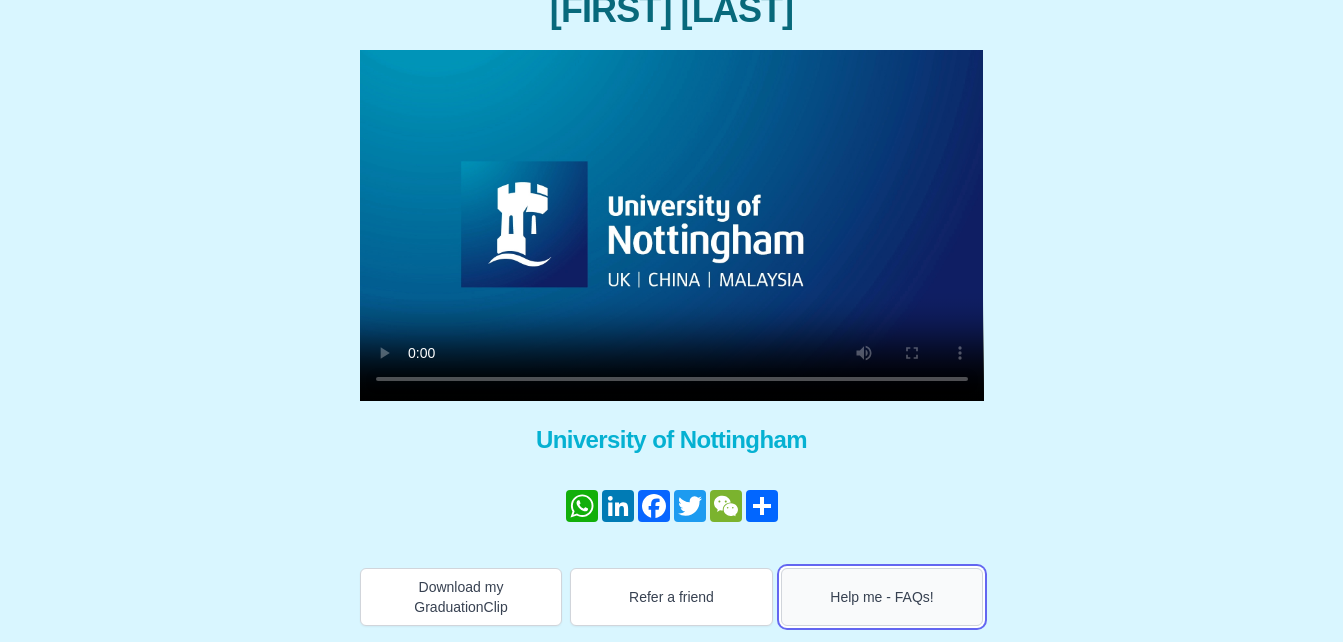 click on "Help me - FAQs!" at bounding box center [882, 597] 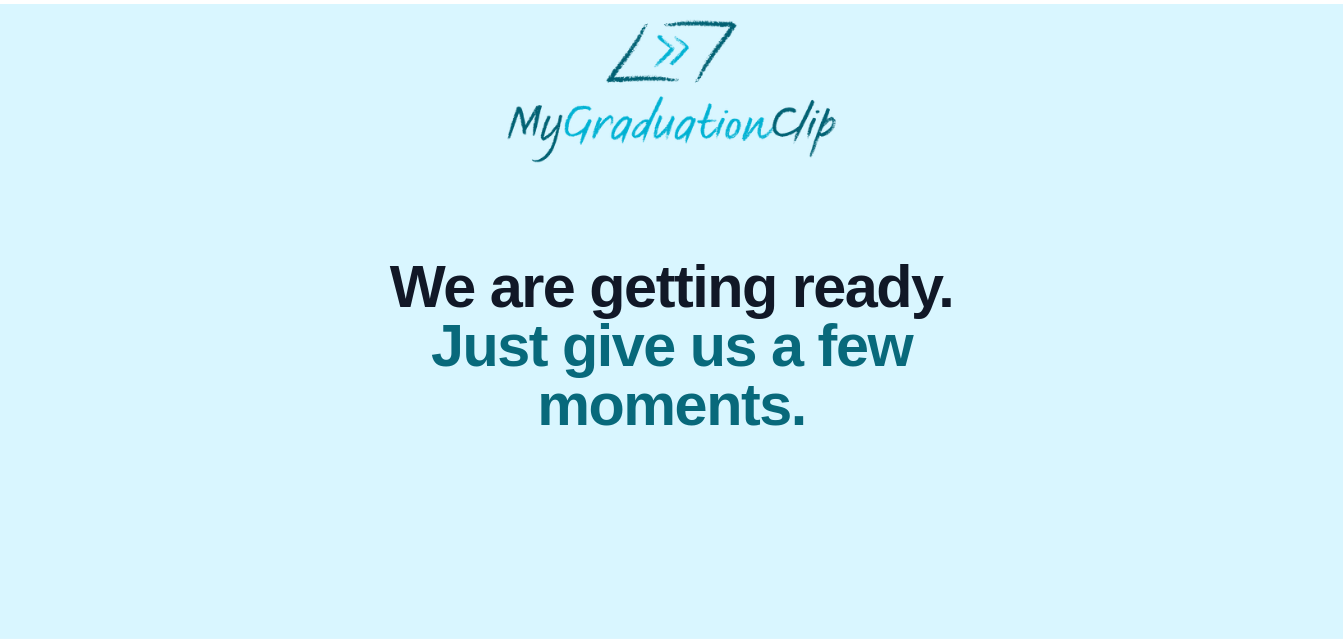 scroll, scrollTop: 0, scrollLeft: 0, axis: both 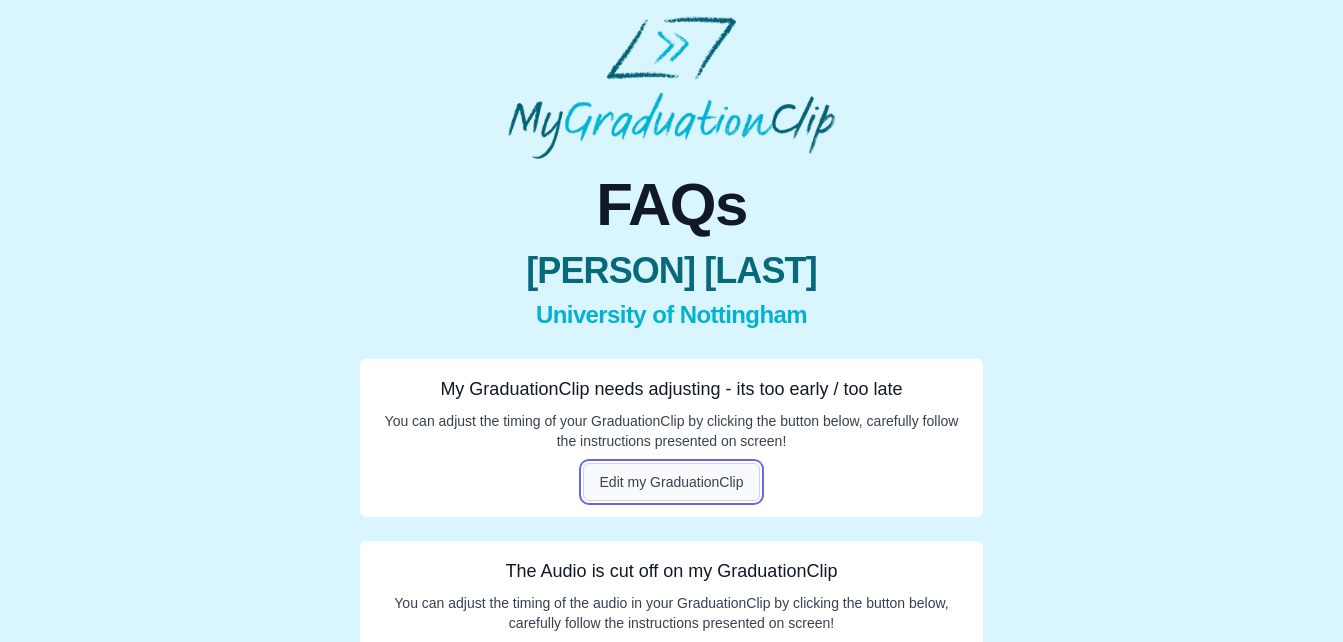 click on "Edit my GraduationClip" at bounding box center (672, 482) 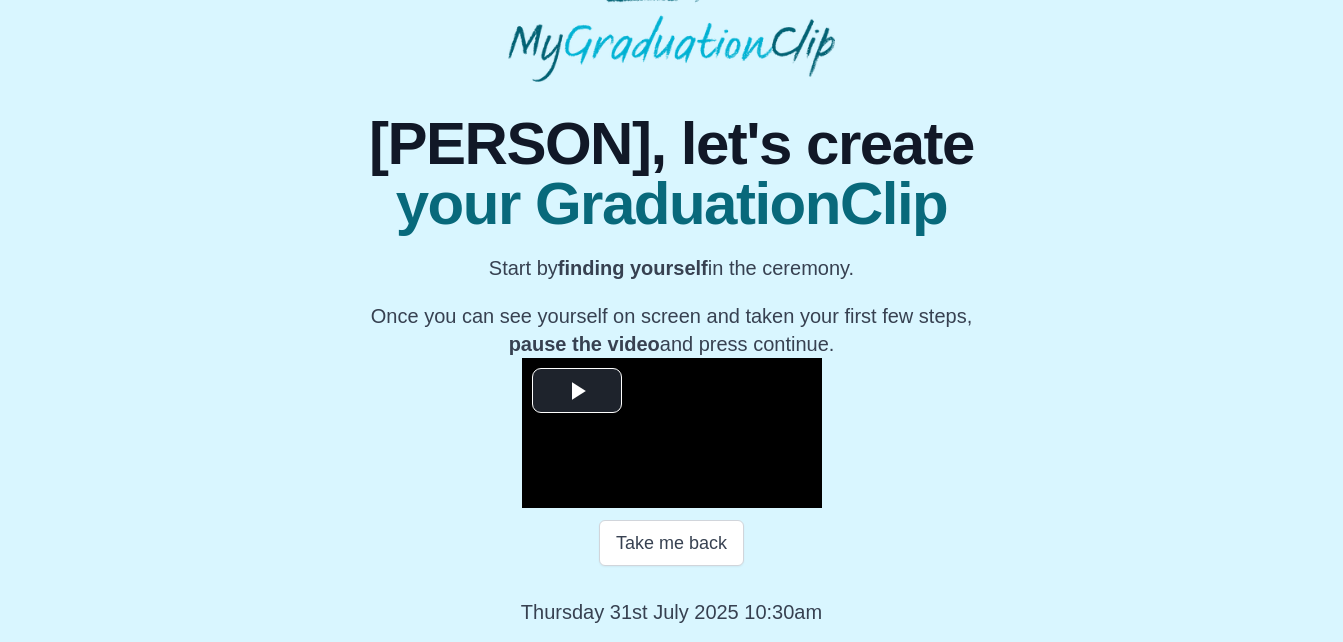 scroll, scrollTop: 291, scrollLeft: 0, axis: vertical 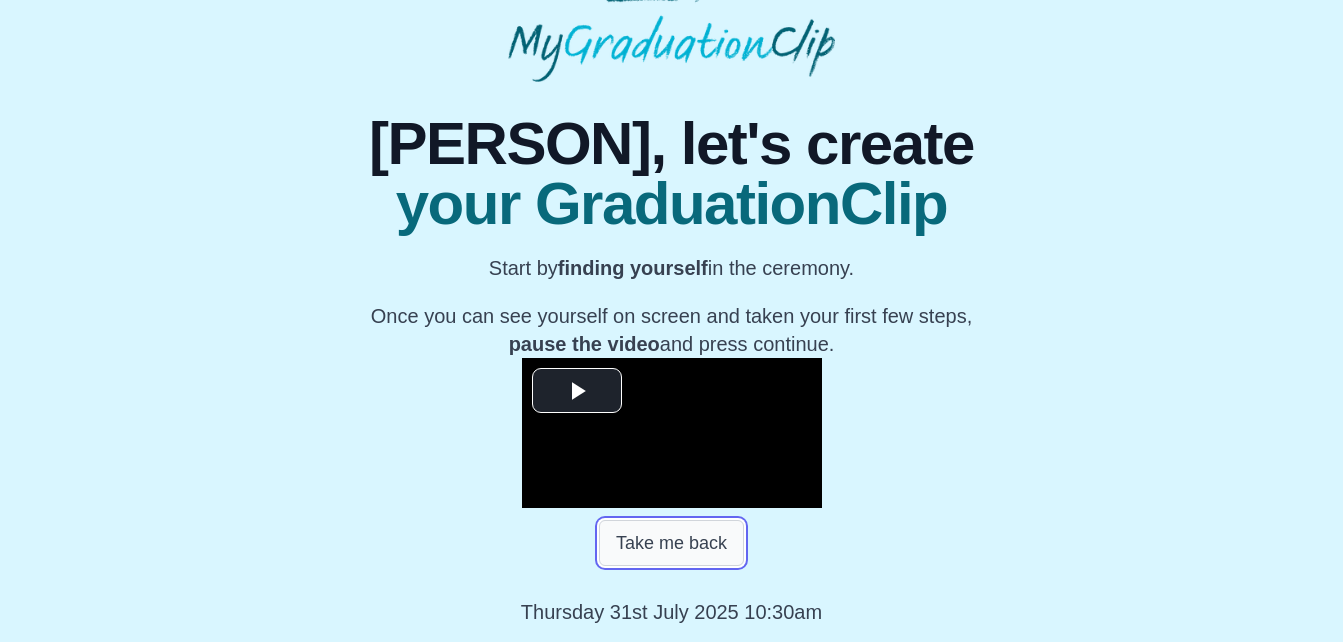 click on "Take me back" at bounding box center [671, 543] 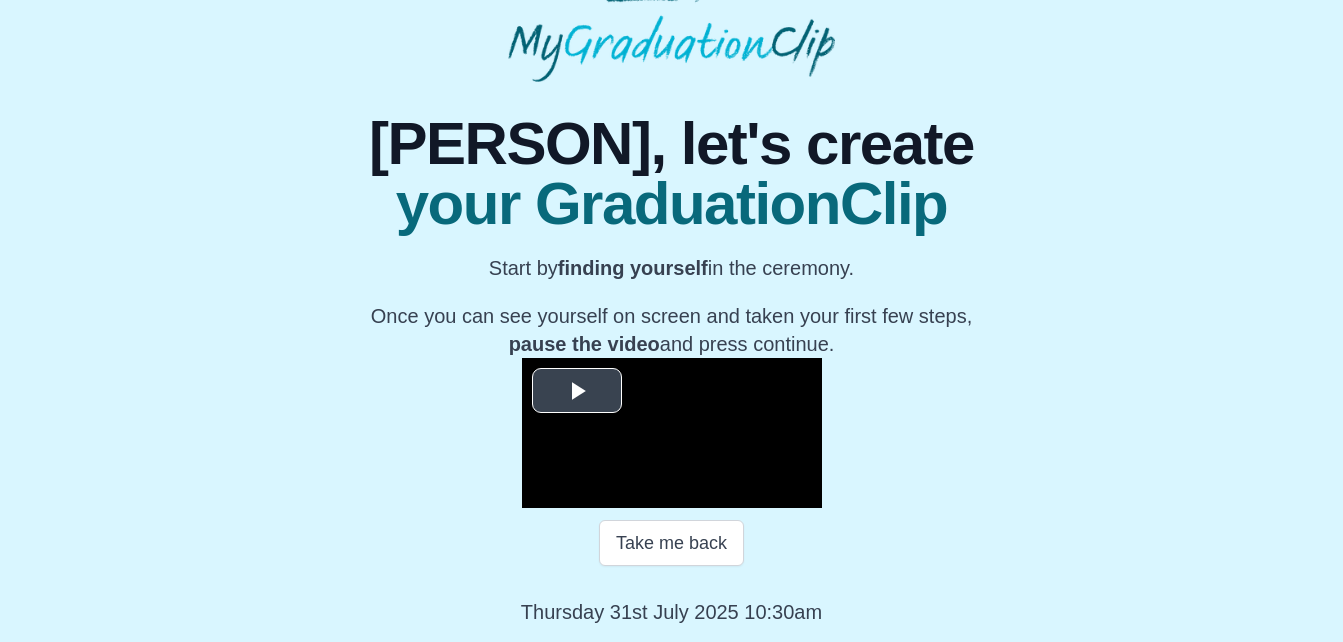 click at bounding box center (672, 433) 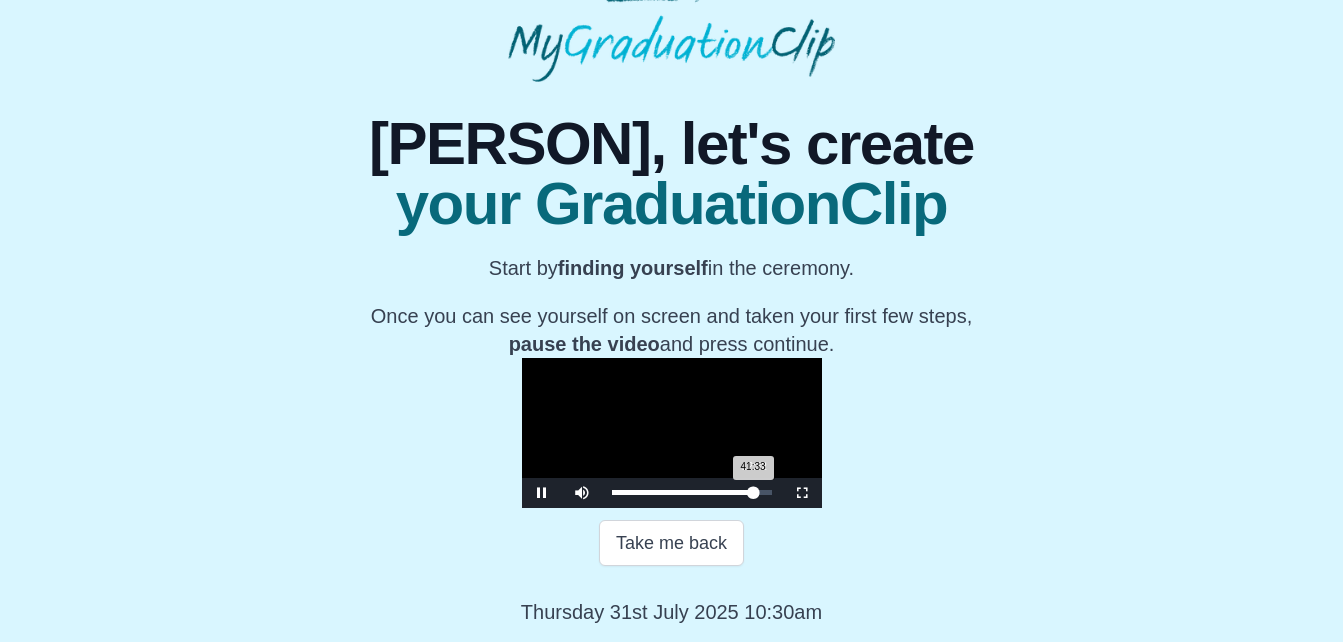 click on "Loaded : 0% 12:32 41:33 Progress : 0%" at bounding box center [692, 493] 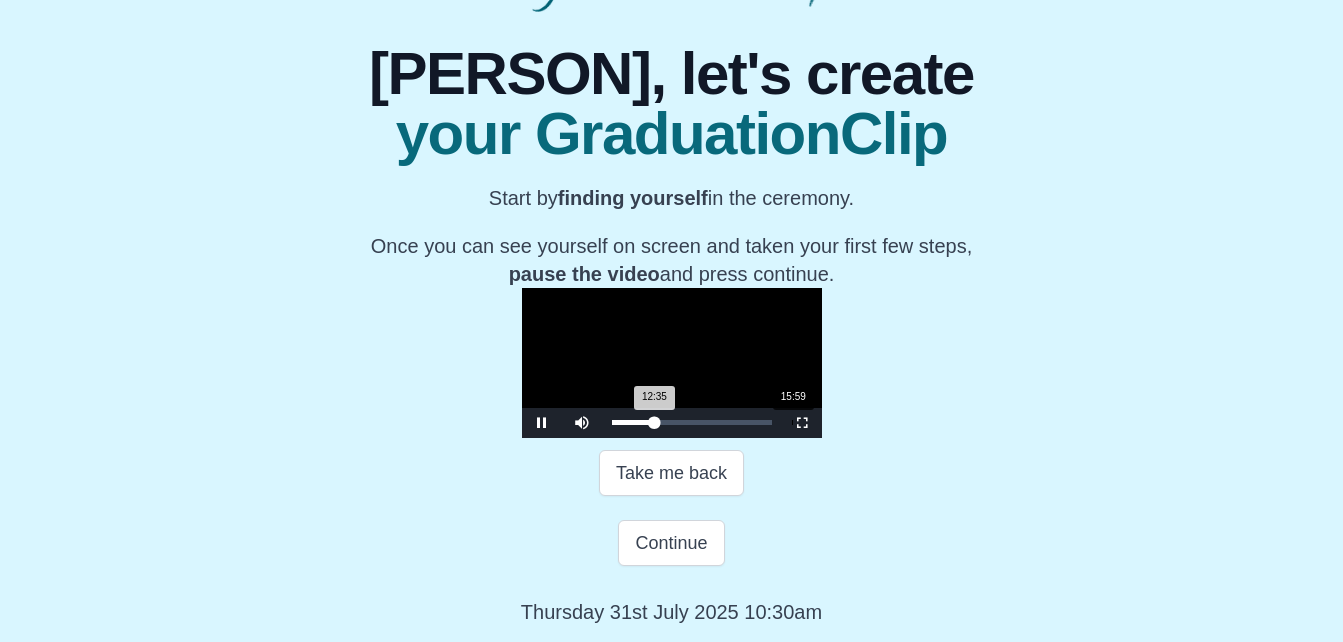 click on "Loaded : 0% 15:59 12:35 Progress : 0%" at bounding box center [692, 423] 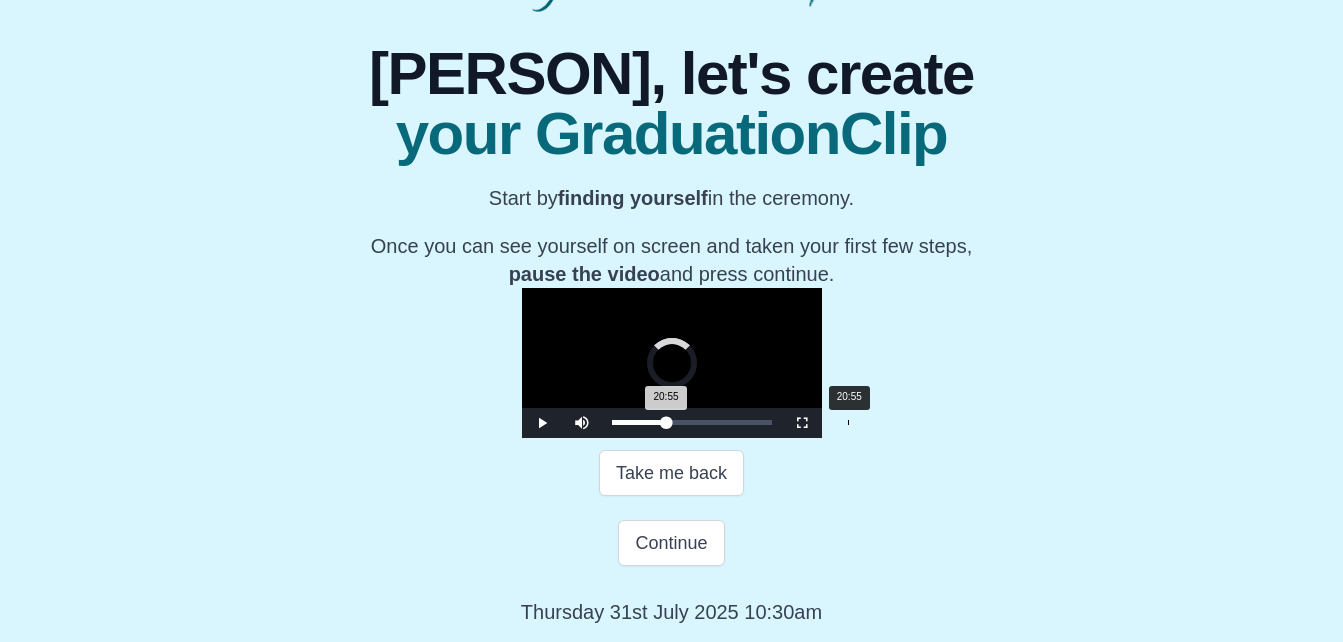 click on "20:55" at bounding box center (848, 422) 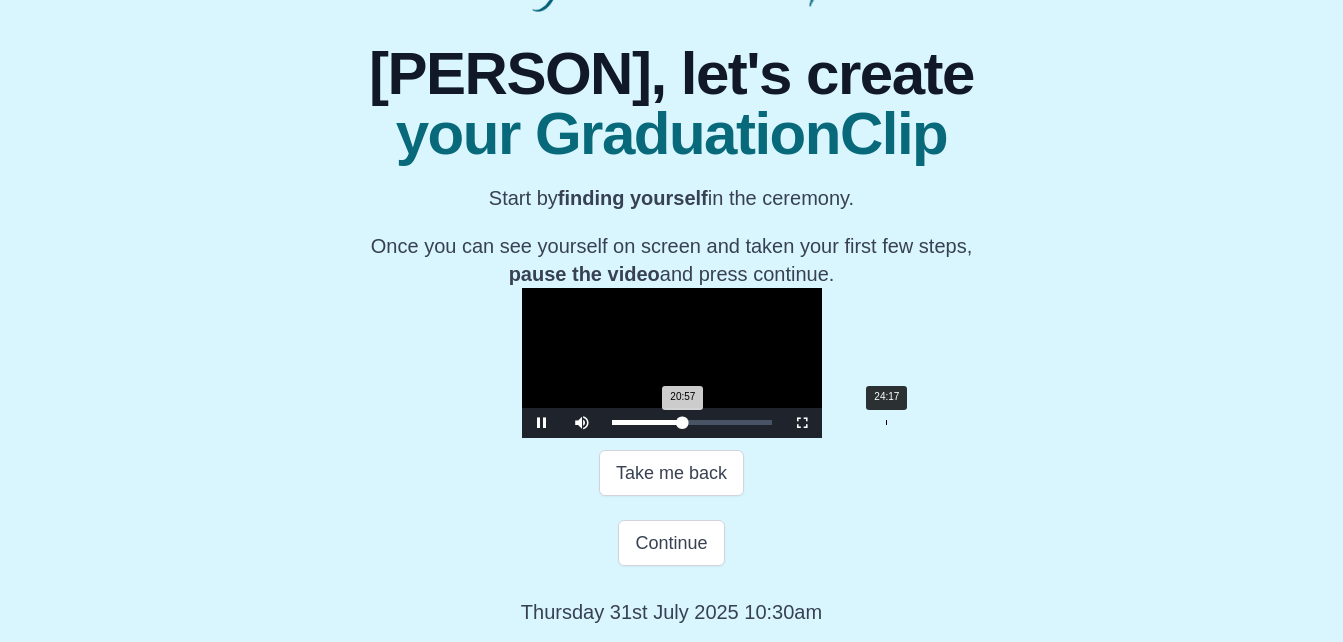 click on "24:17" at bounding box center [886, 422] 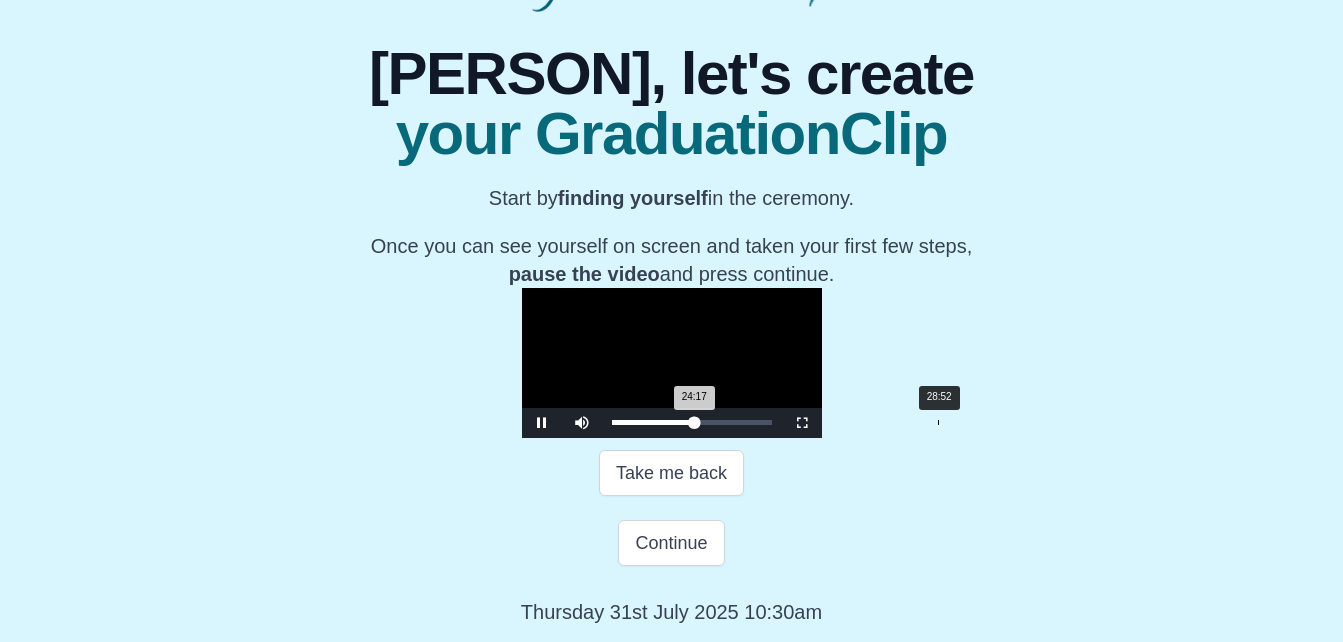 click on "28:52" at bounding box center [938, 422] 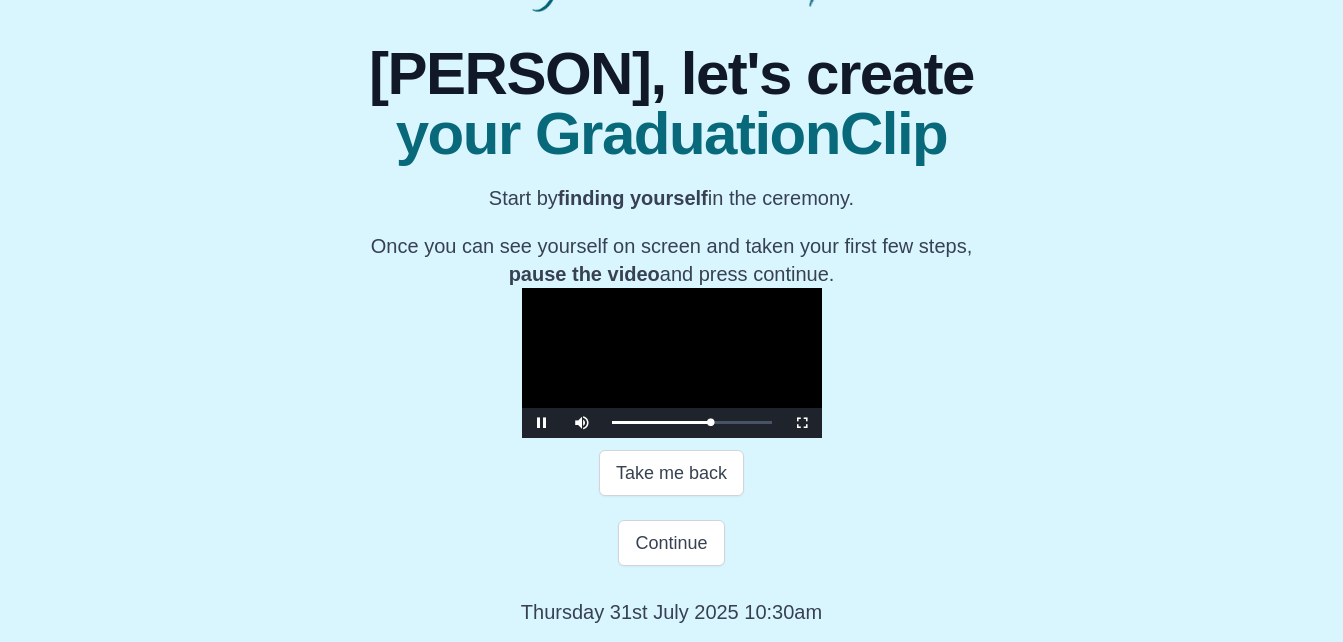 scroll, scrollTop: 375, scrollLeft: 0, axis: vertical 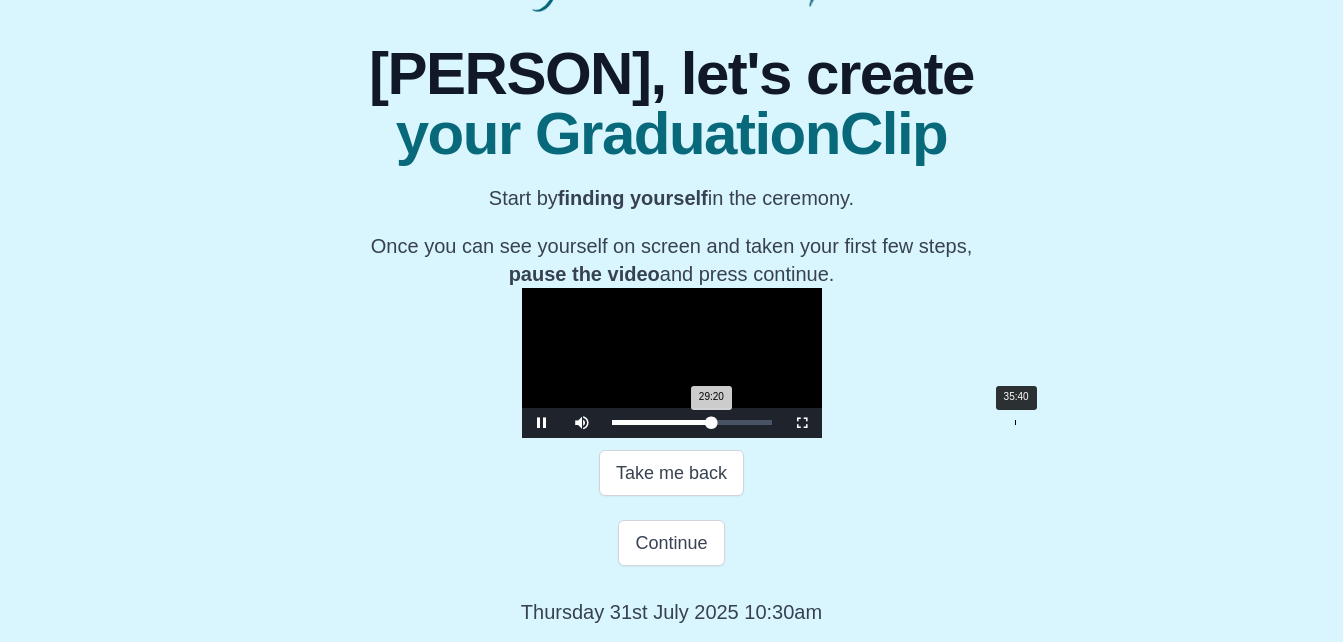click on "Loaded : 0% 35:40 29:20 Progress : 0%" at bounding box center [692, 423] 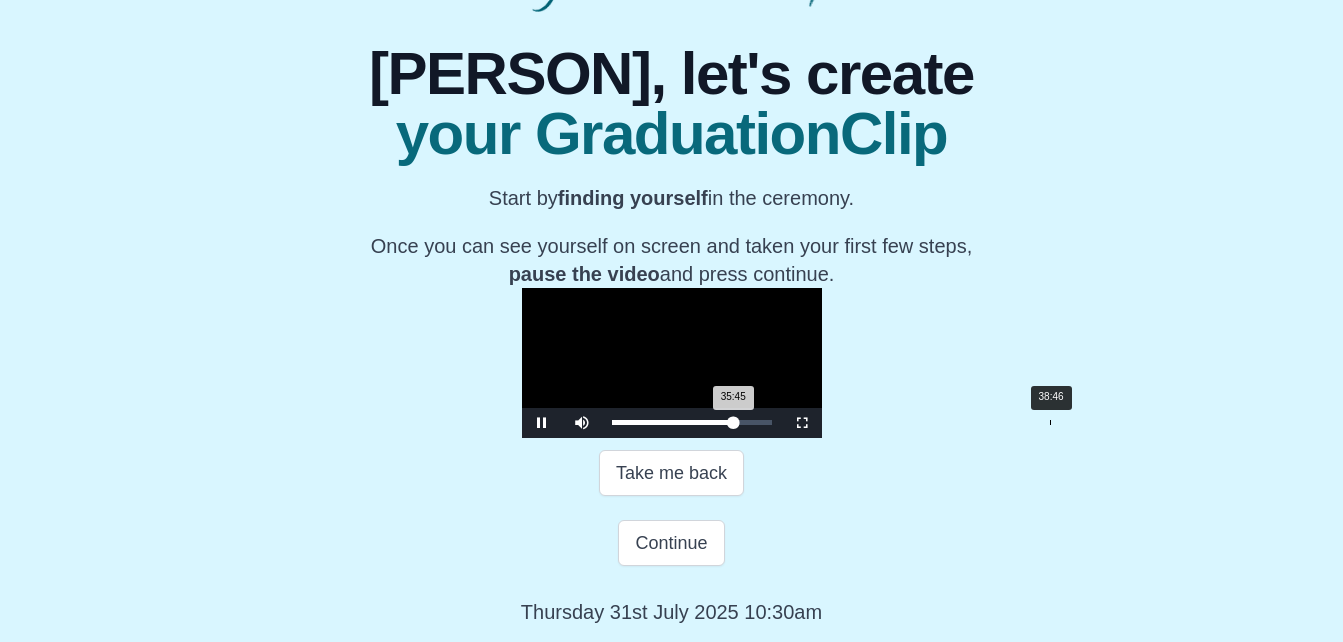 click on "Loaded : 0% 38:46 35:45 Progress : 0%" at bounding box center (692, 423) 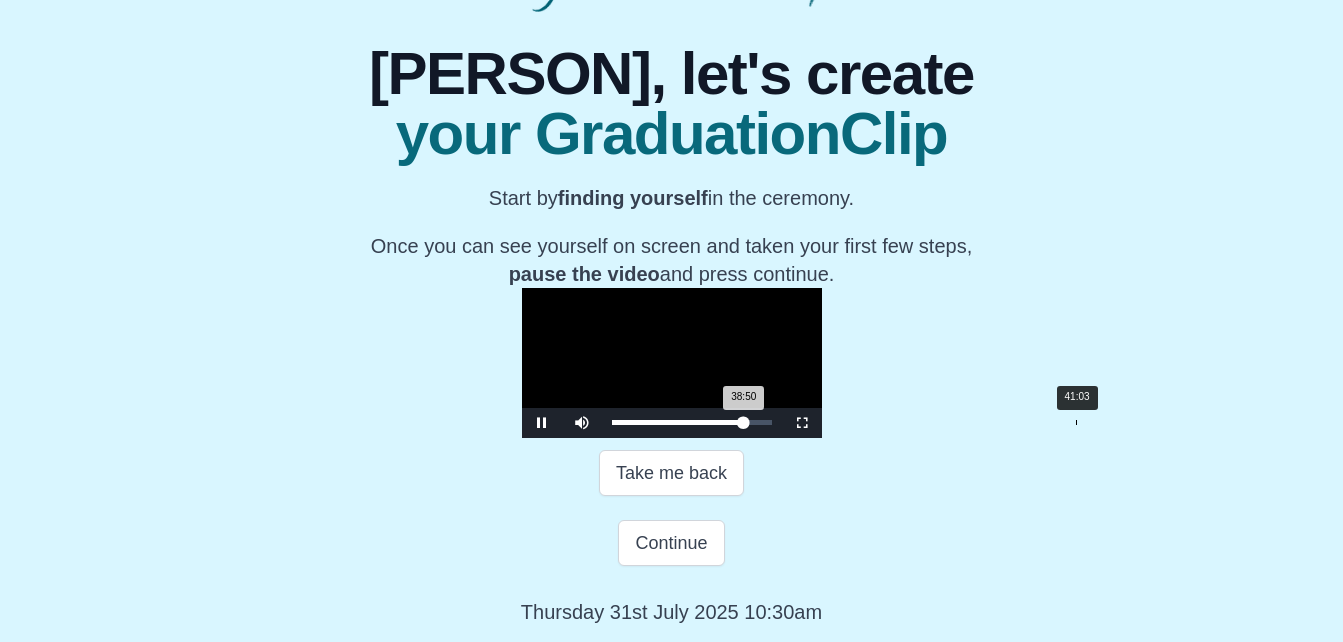 click on "Loaded : 0% 41:03 38:50 Progress : 0%" at bounding box center [692, 423] 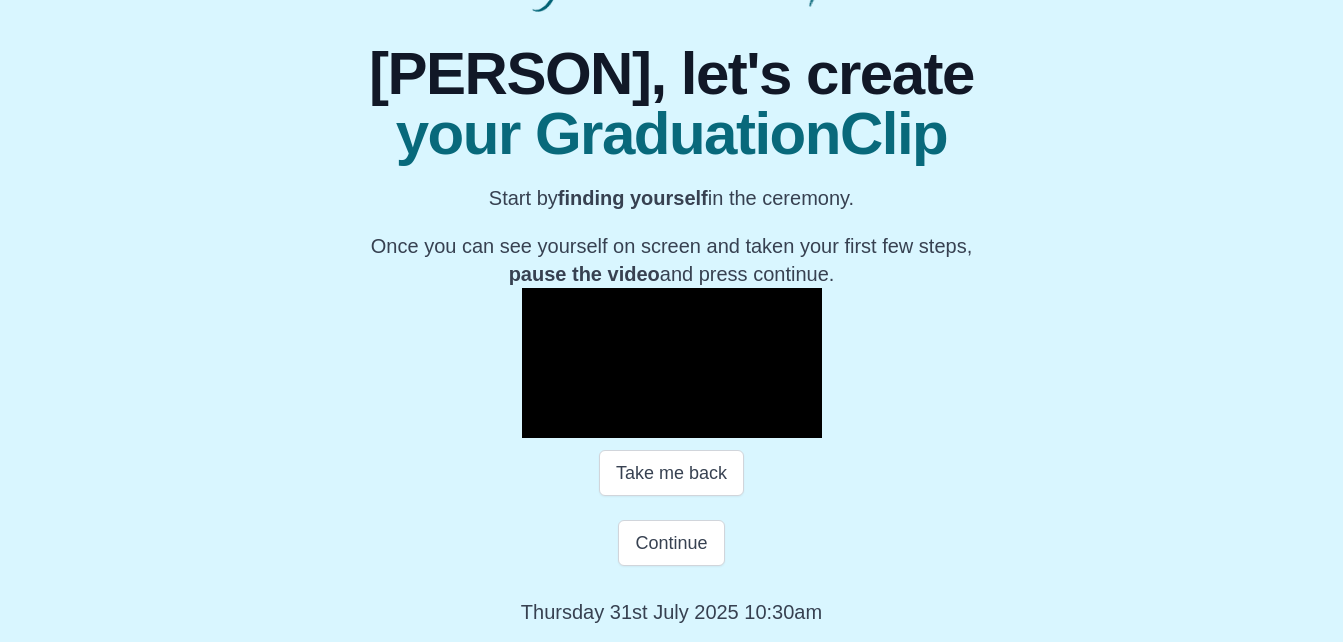 click at bounding box center [542, 423] 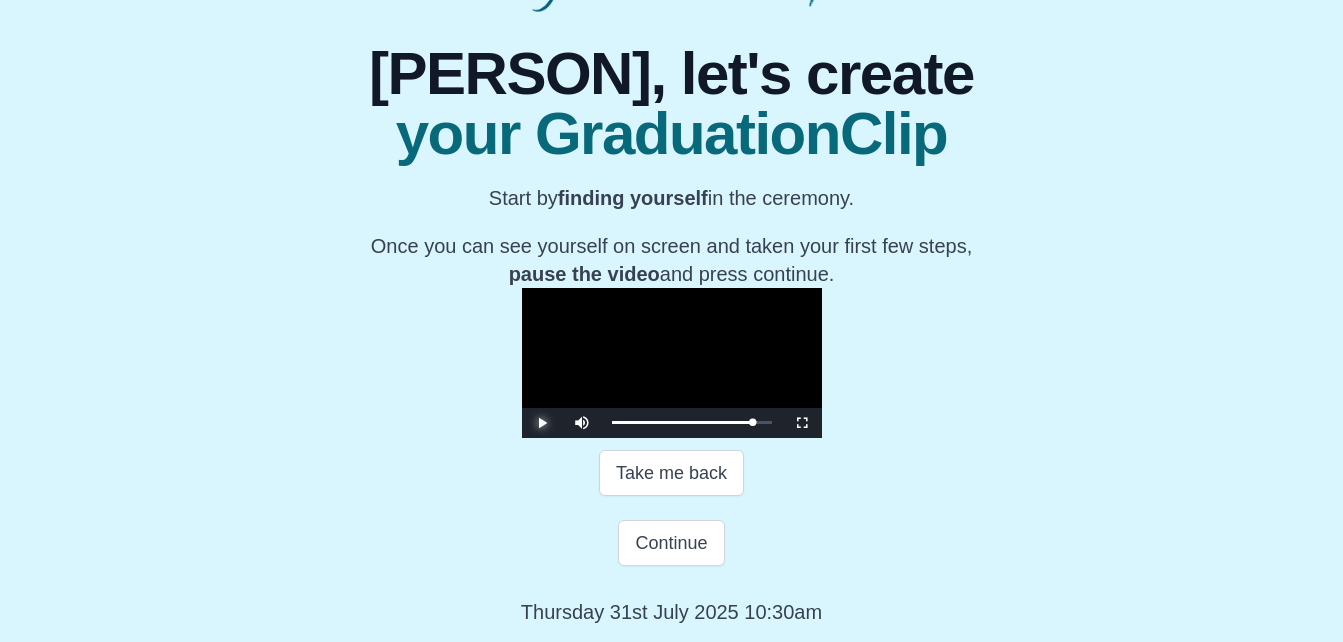 click at bounding box center [542, 423] 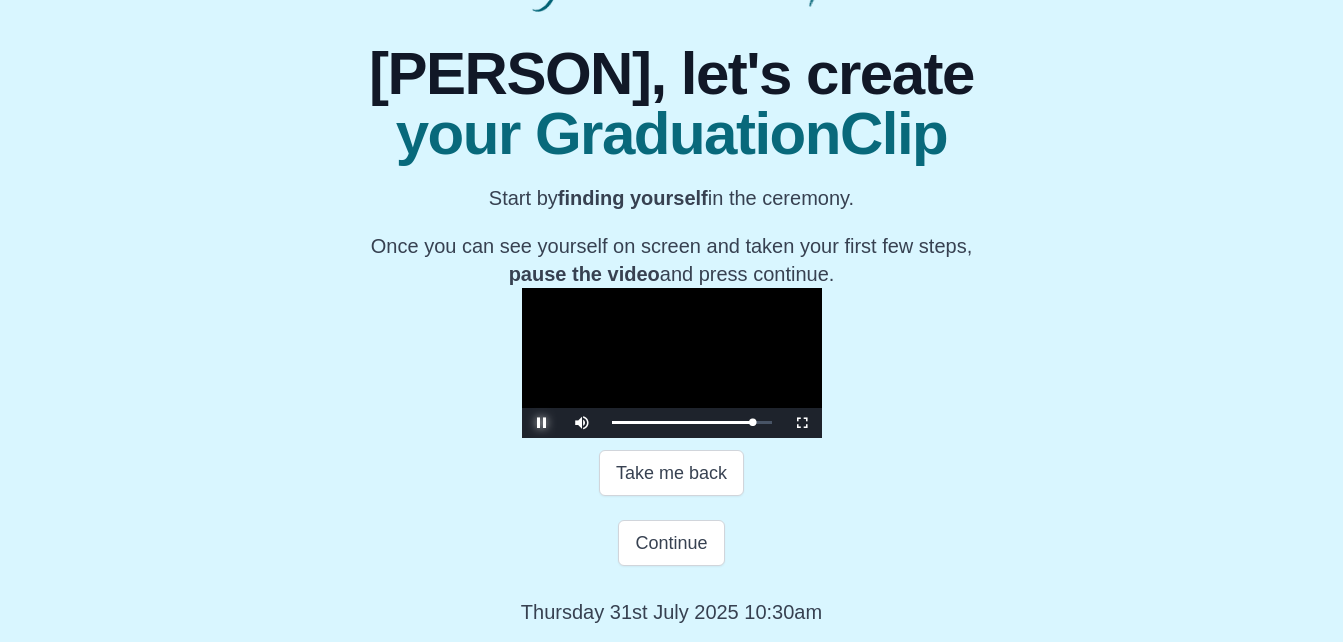 click at bounding box center [542, 423] 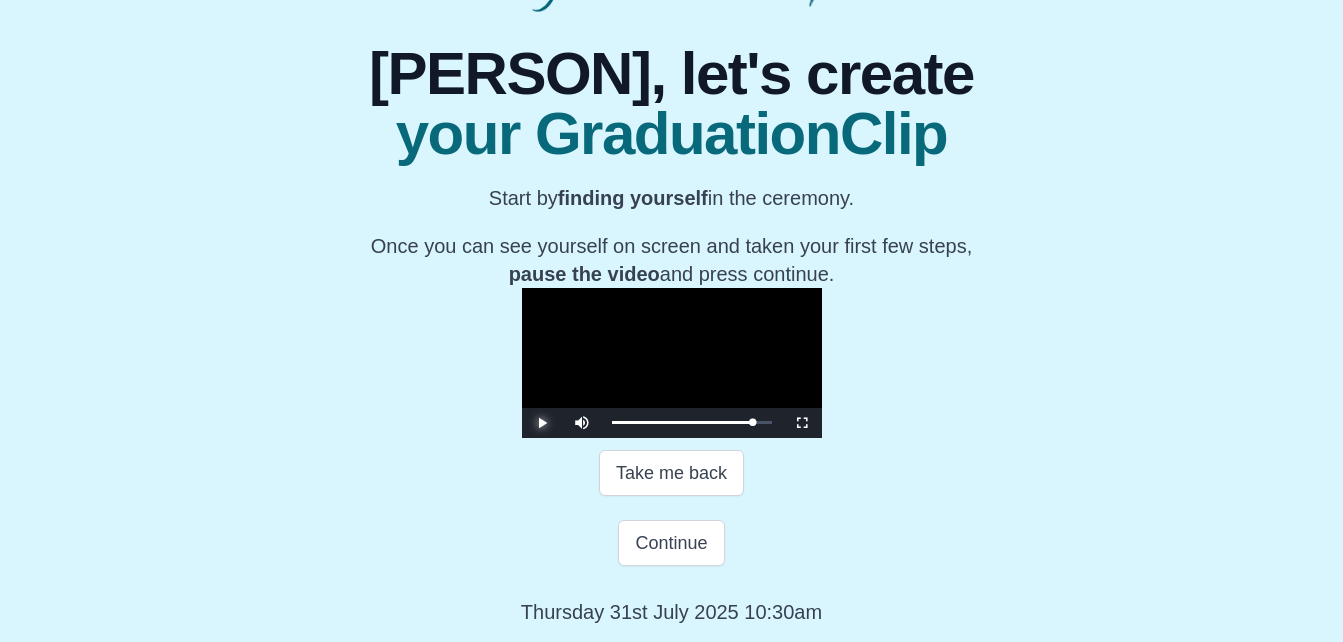click at bounding box center (542, 423) 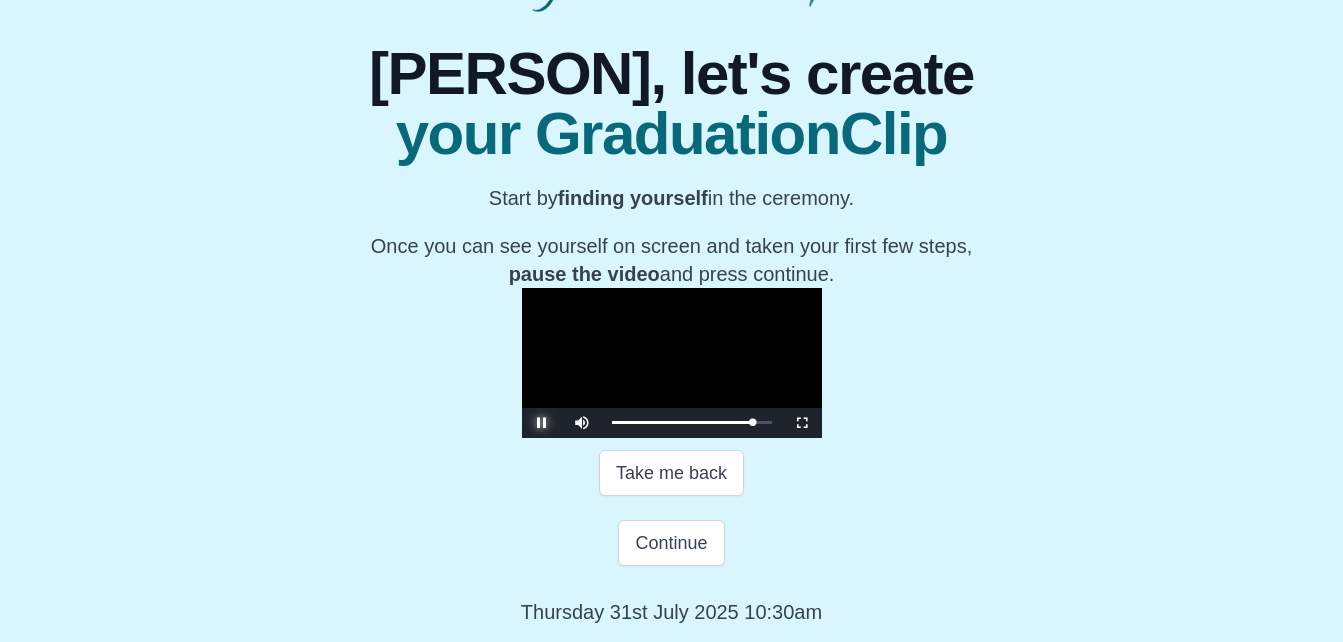 click at bounding box center (542, 423) 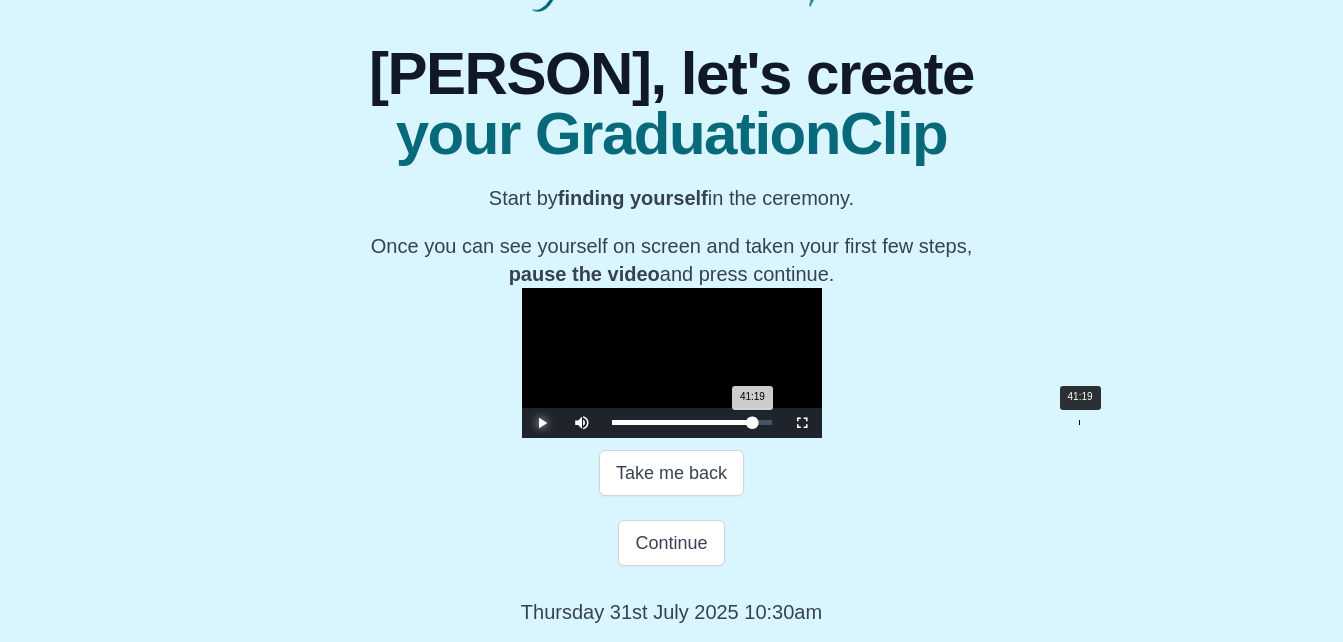 click on "41:19 Progress : 0%" at bounding box center (682, 422) 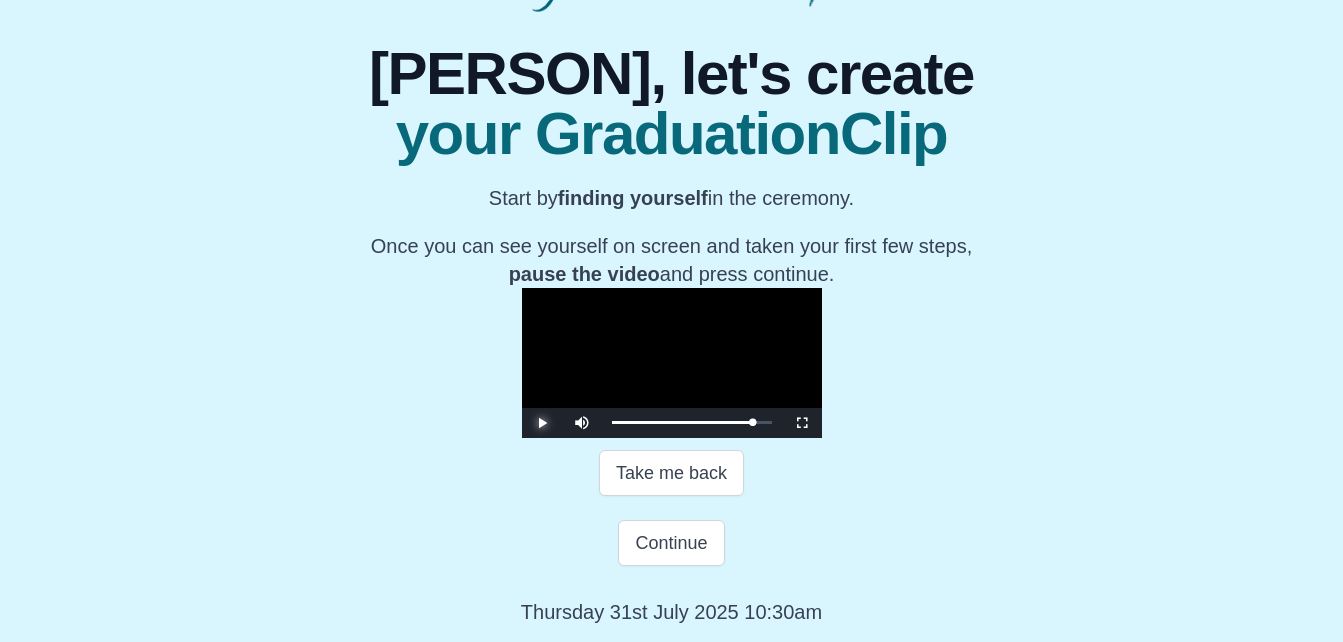 click at bounding box center [542, 423] 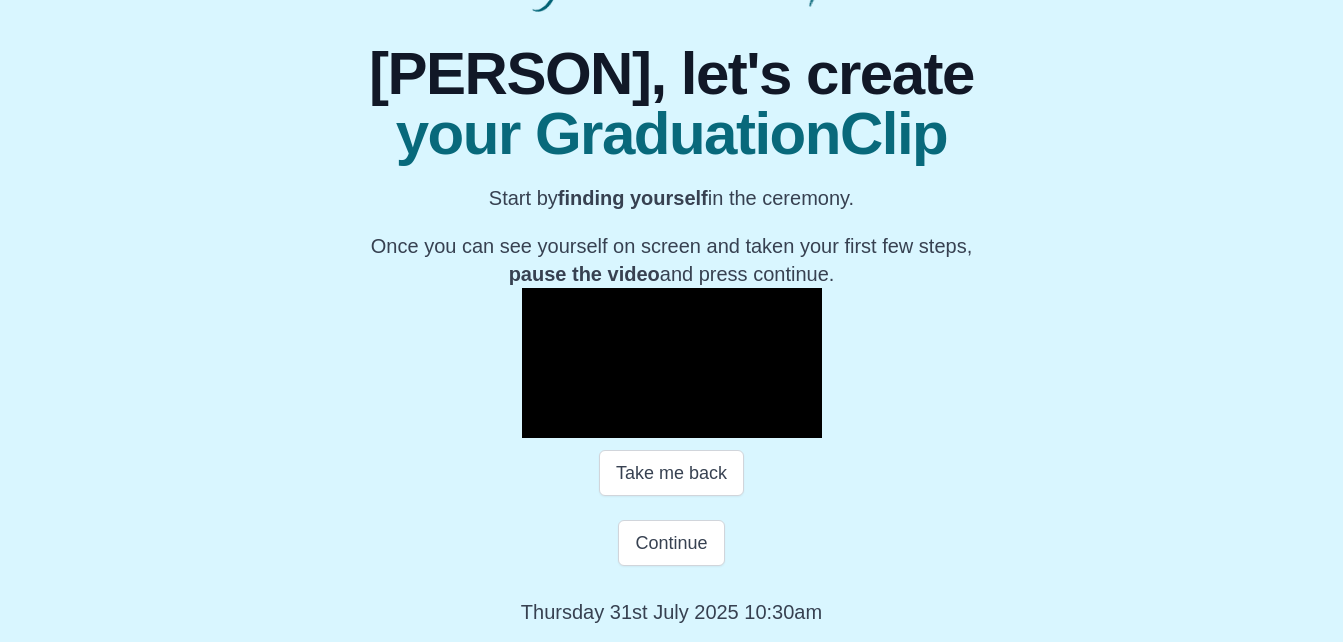 click at bounding box center [542, 423] 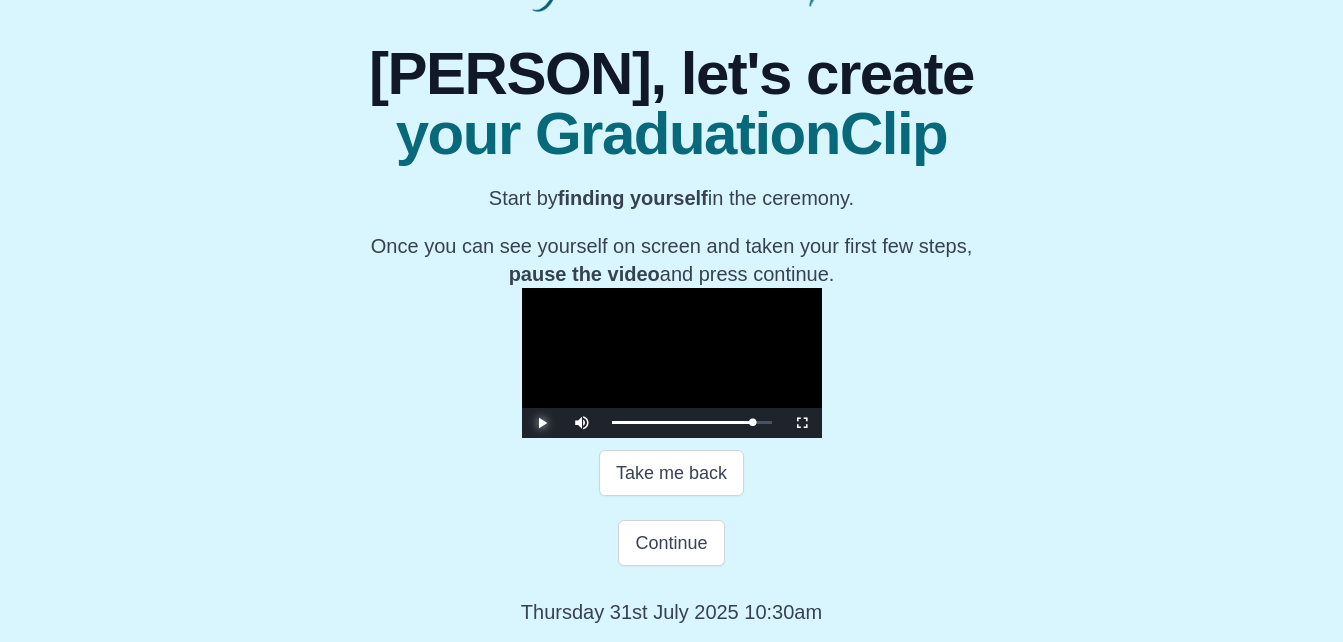 click at bounding box center [542, 423] 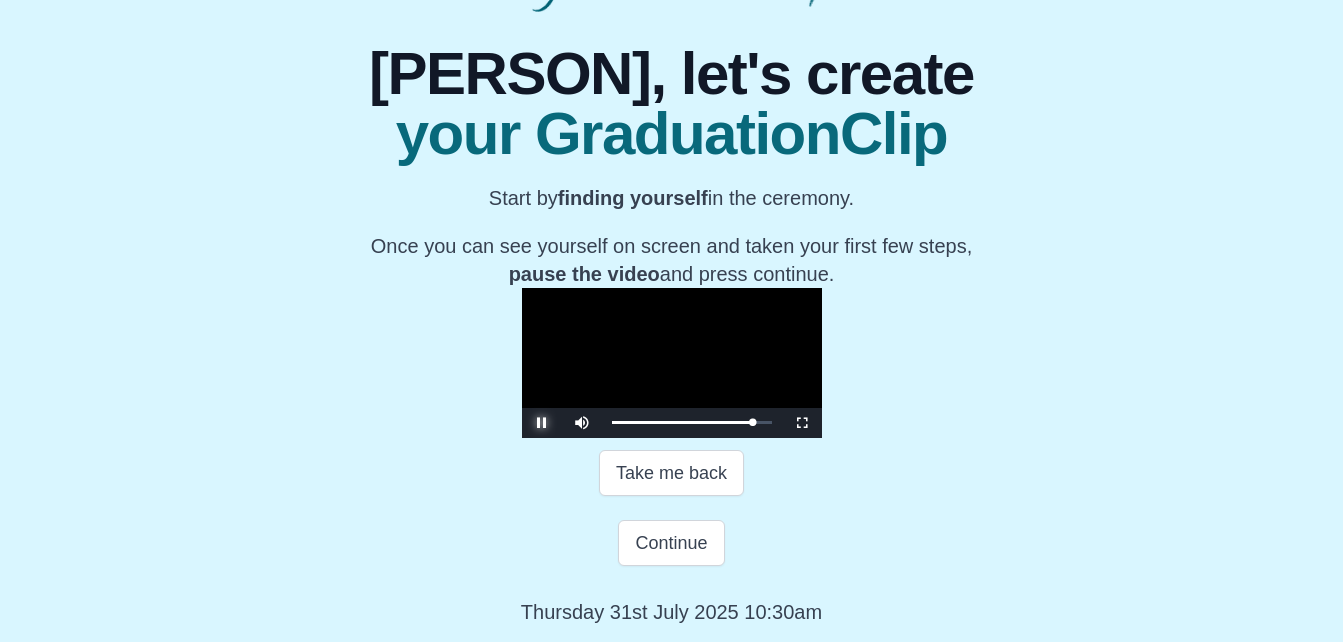click at bounding box center [542, 423] 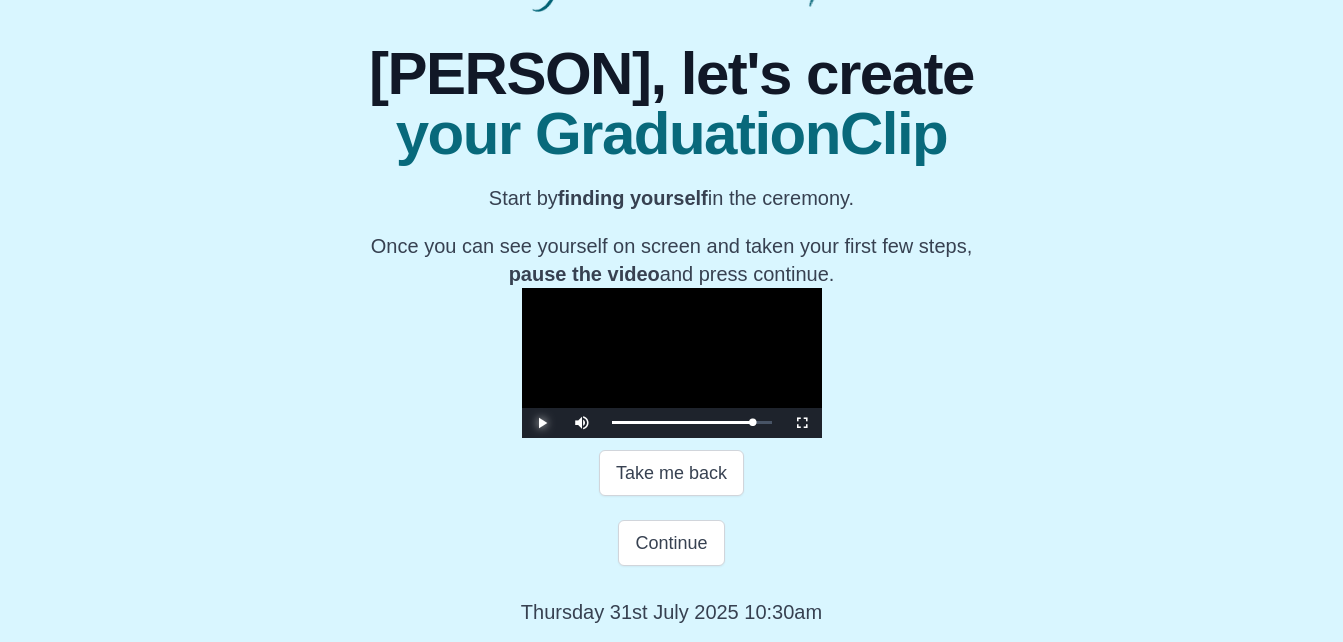 click at bounding box center [542, 423] 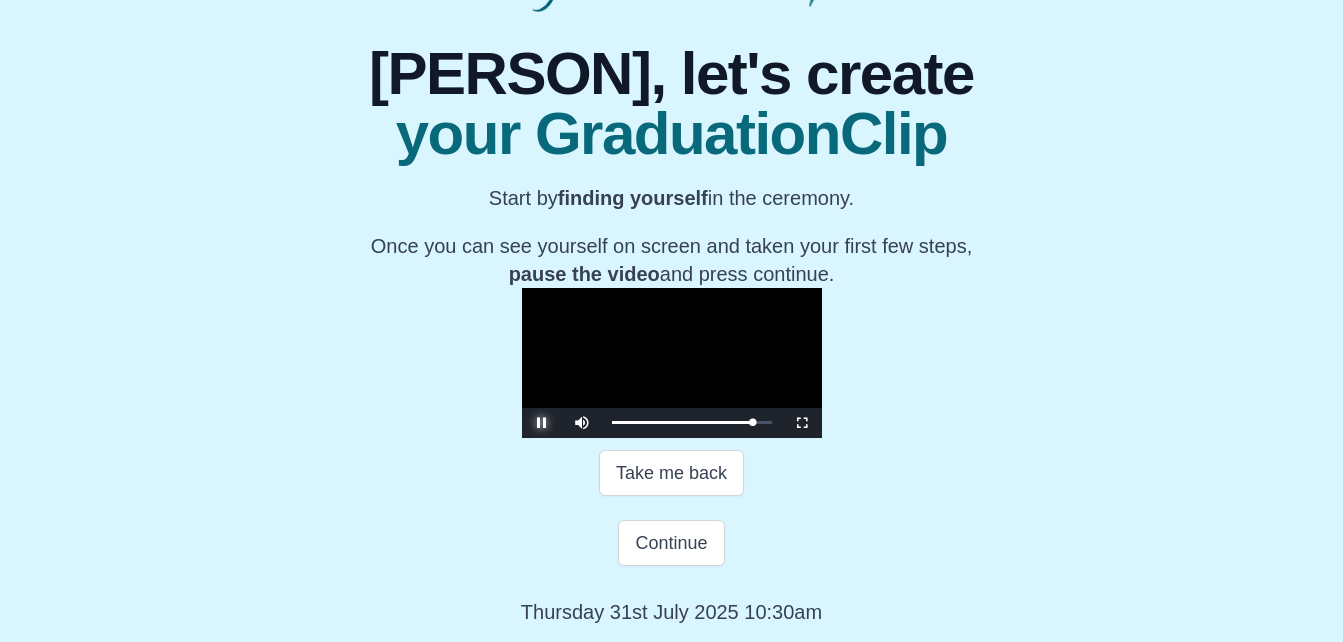click at bounding box center [542, 423] 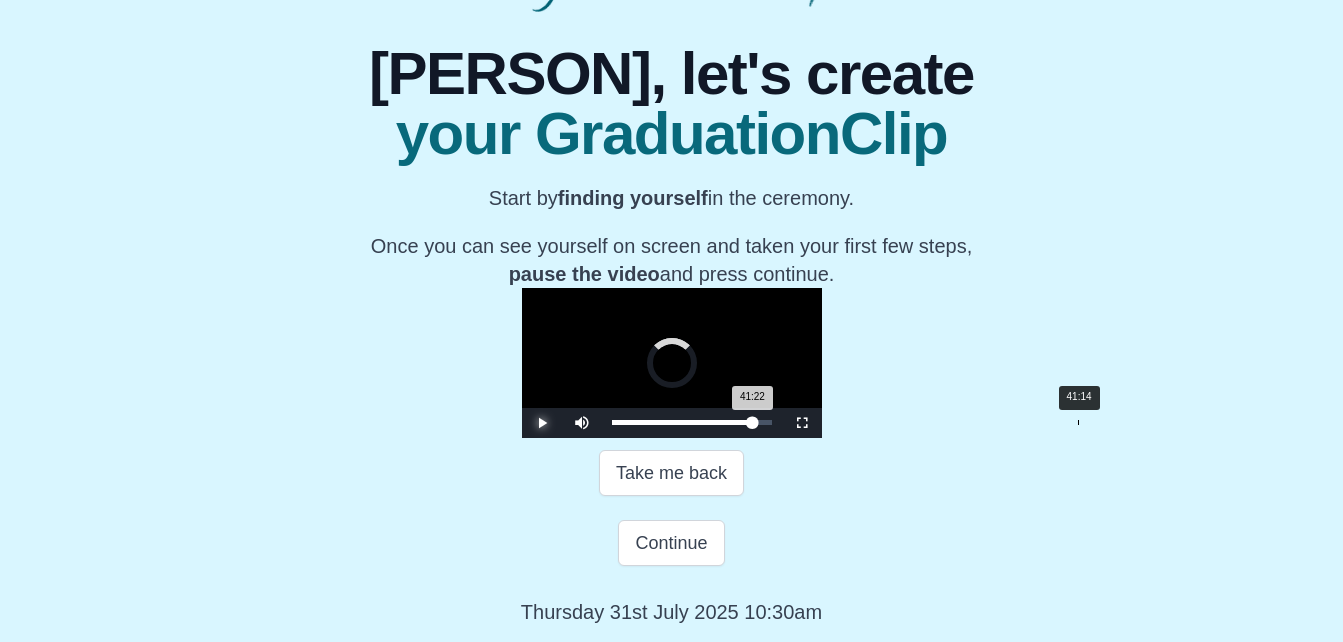 click on "41:22 Progress : 0%" at bounding box center [682, 422] 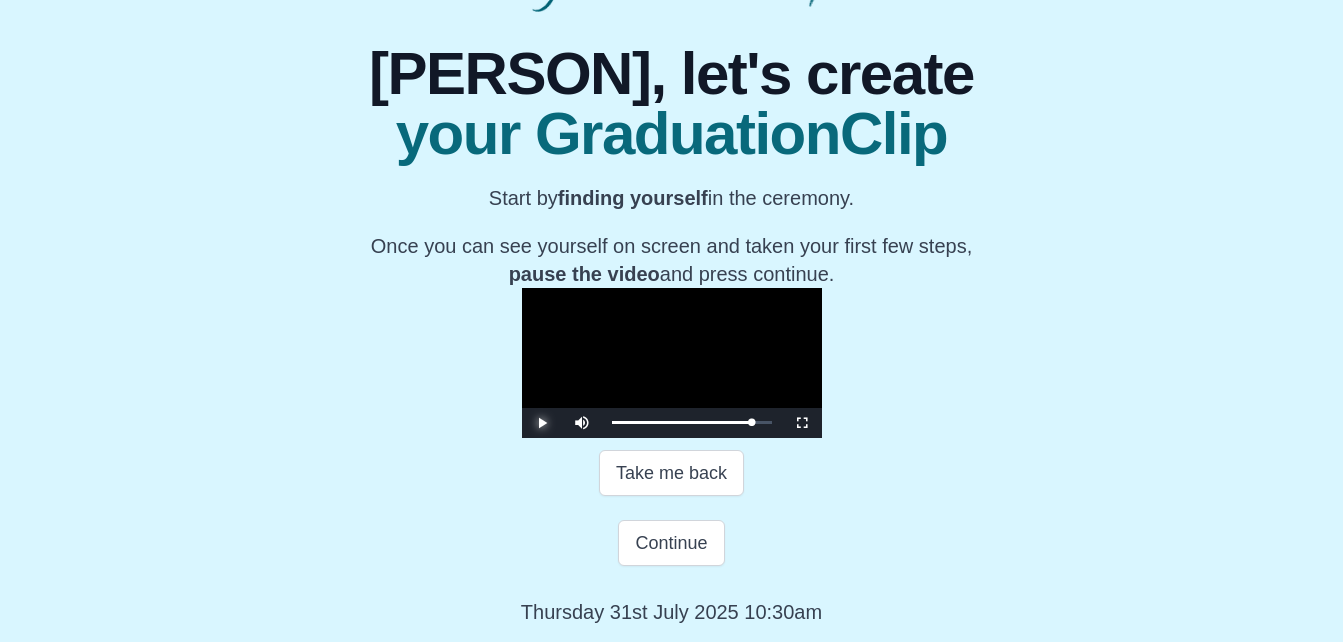 click at bounding box center [542, 423] 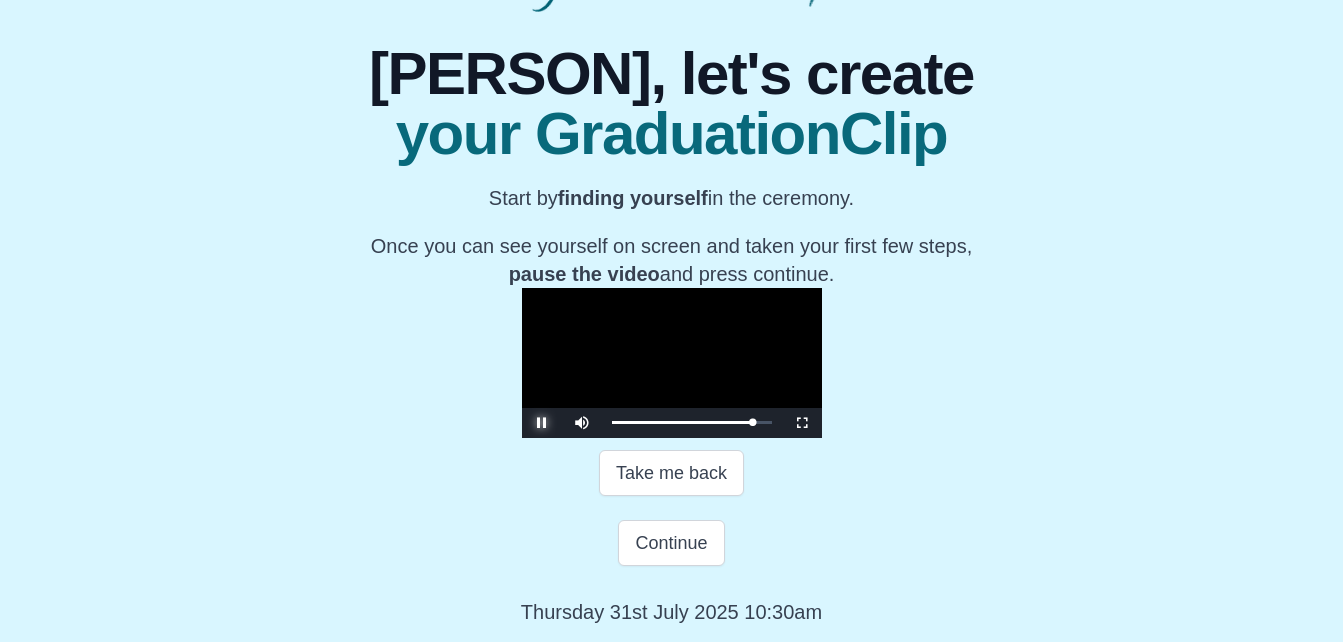 click at bounding box center [542, 423] 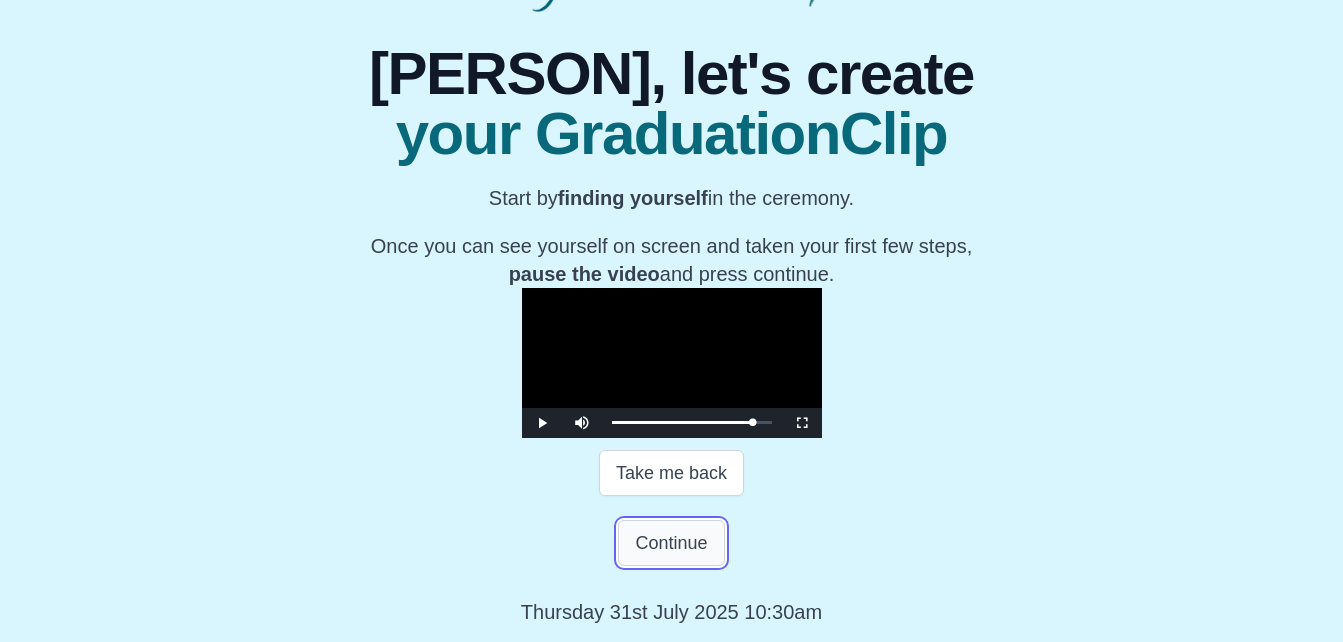 click on "Continue" at bounding box center [671, 543] 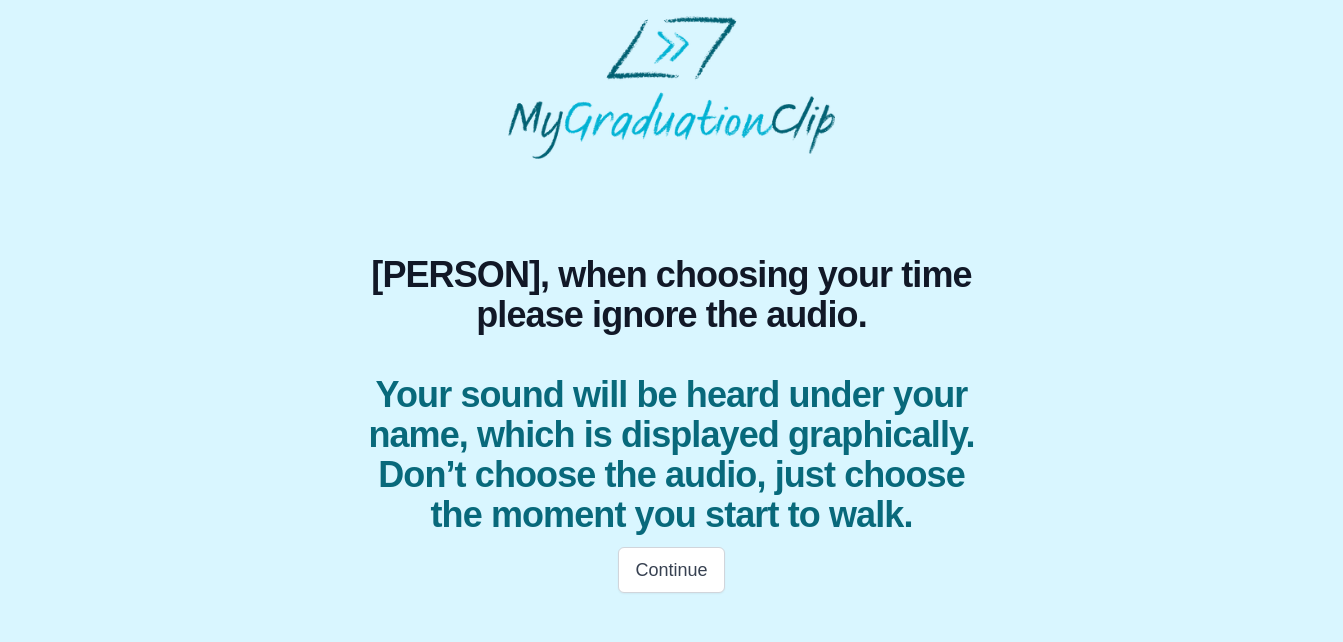 scroll, scrollTop: 19, scrollLeft: 0, axis: vertical 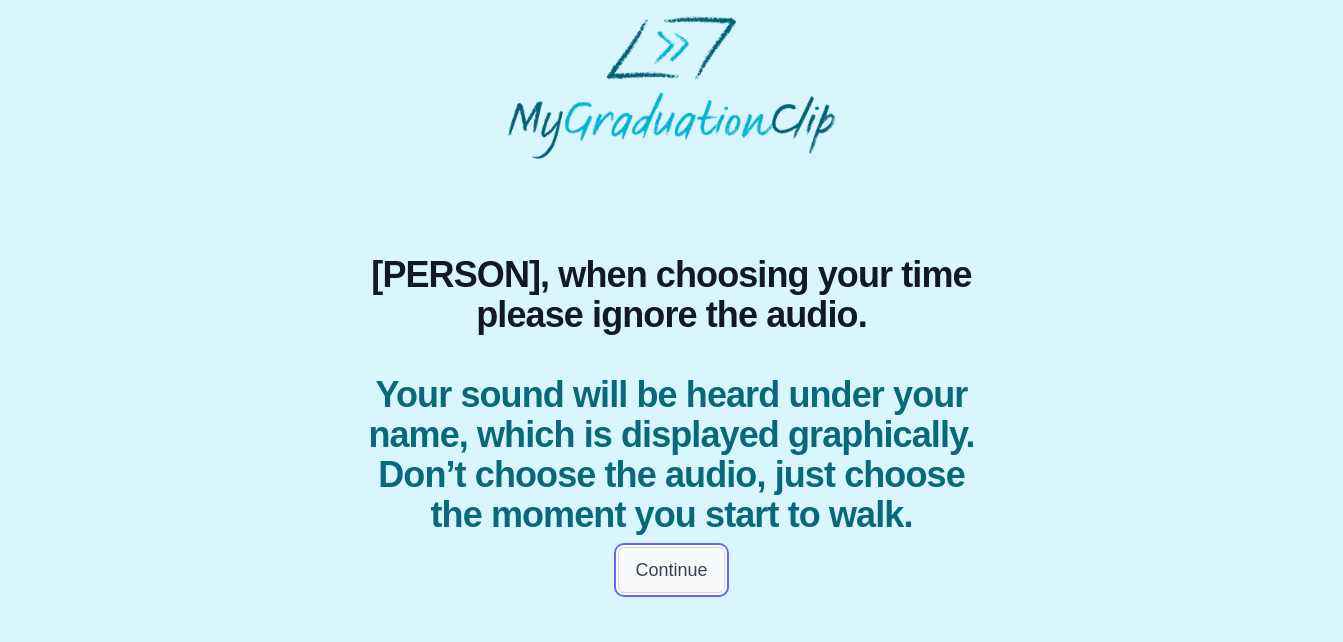 click on "Continue" at bounding box center (671, 570) 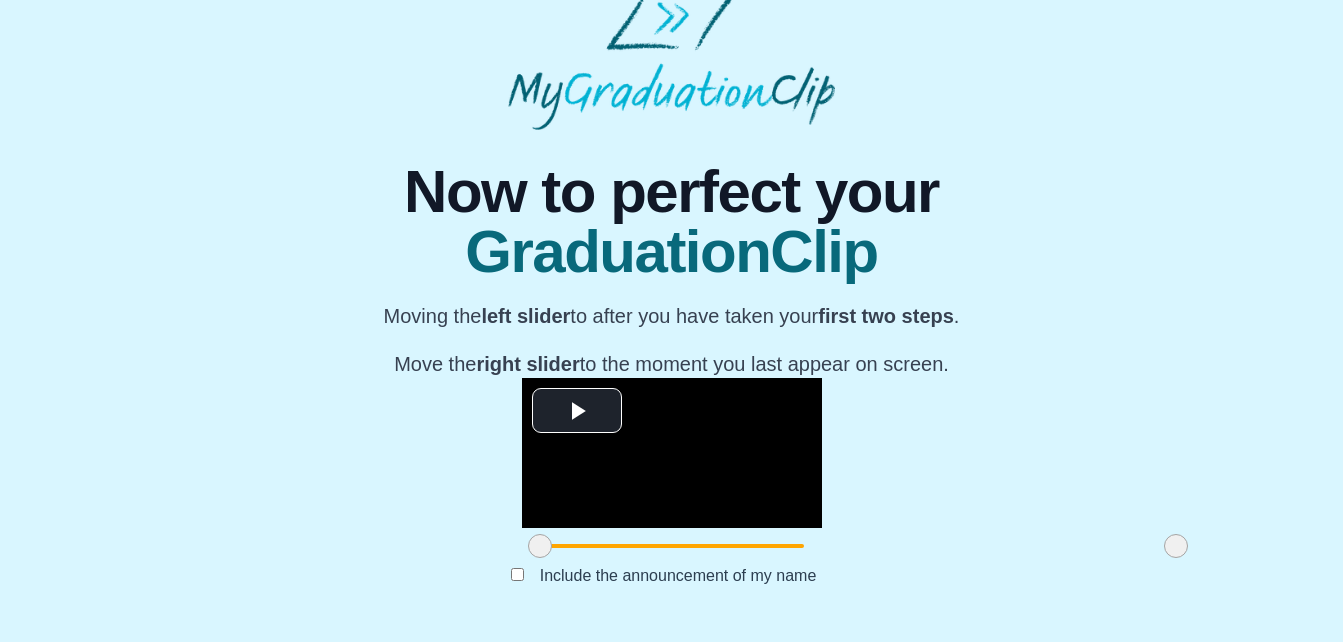scroll, scrollTop: 257, scrollLeft: 0, axis: vertical 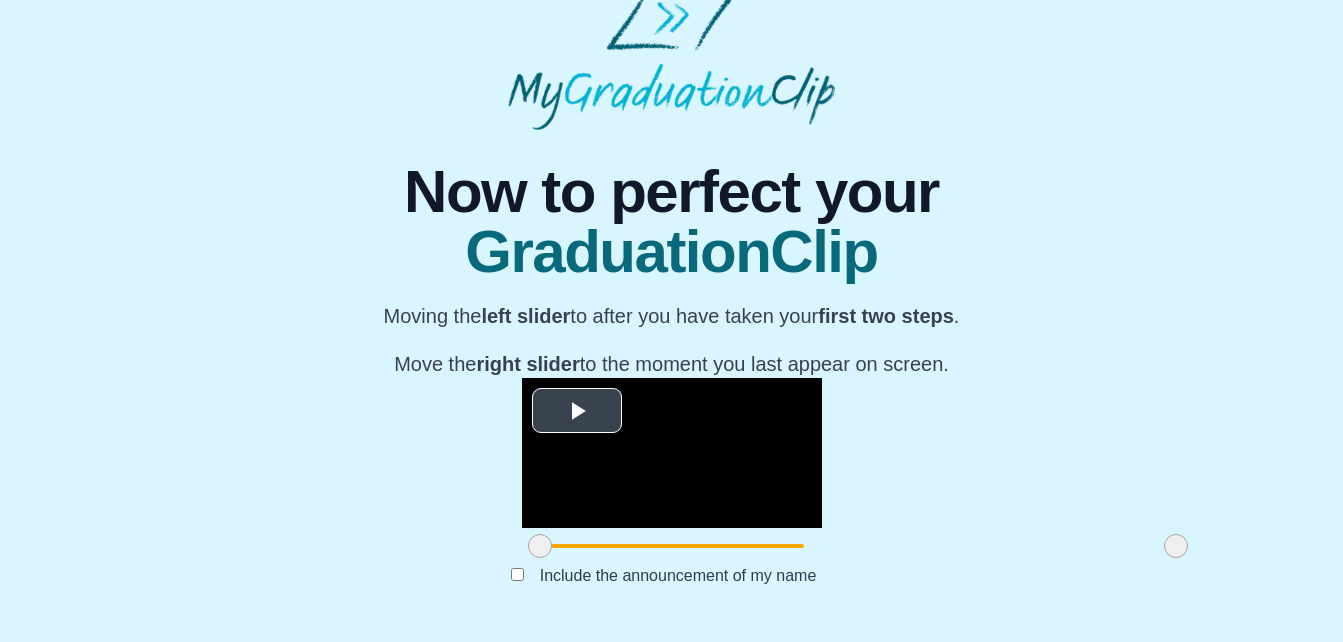 click at bounding box center (577, 410) 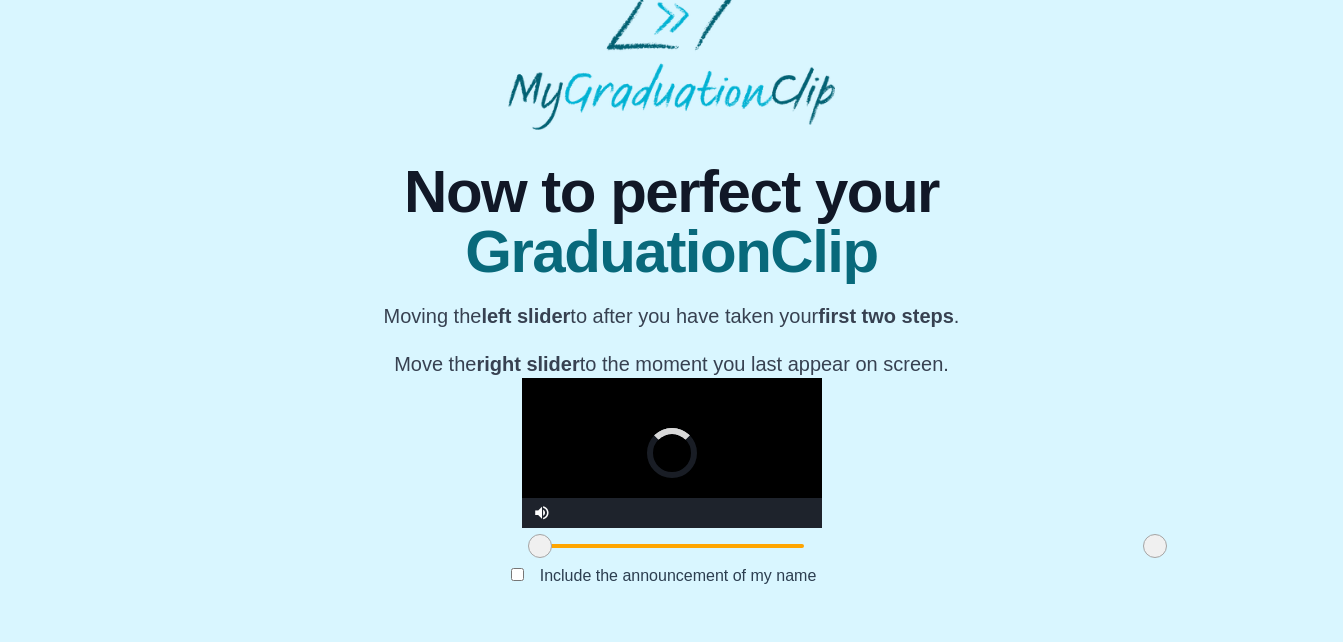 drag, startPoint x: 987, startPoint y: 547, endPoint x: 966, endPoint y: 552, distance: 21.587032 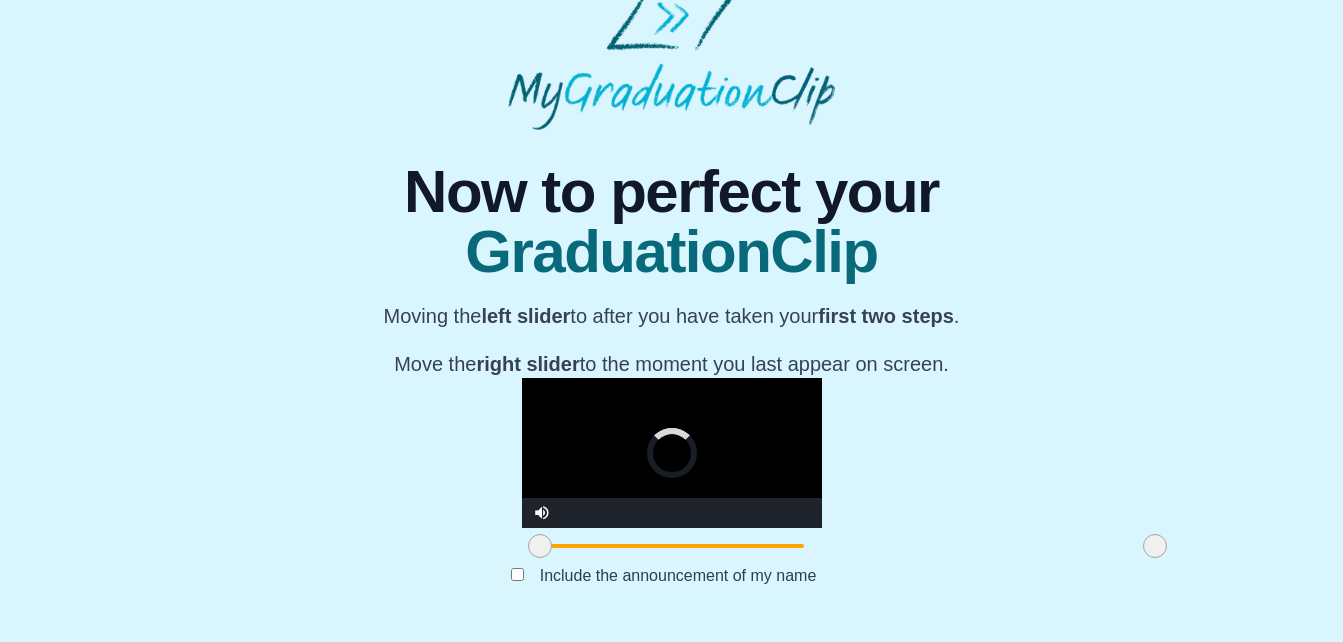 click at bounding box center [1155, 546] 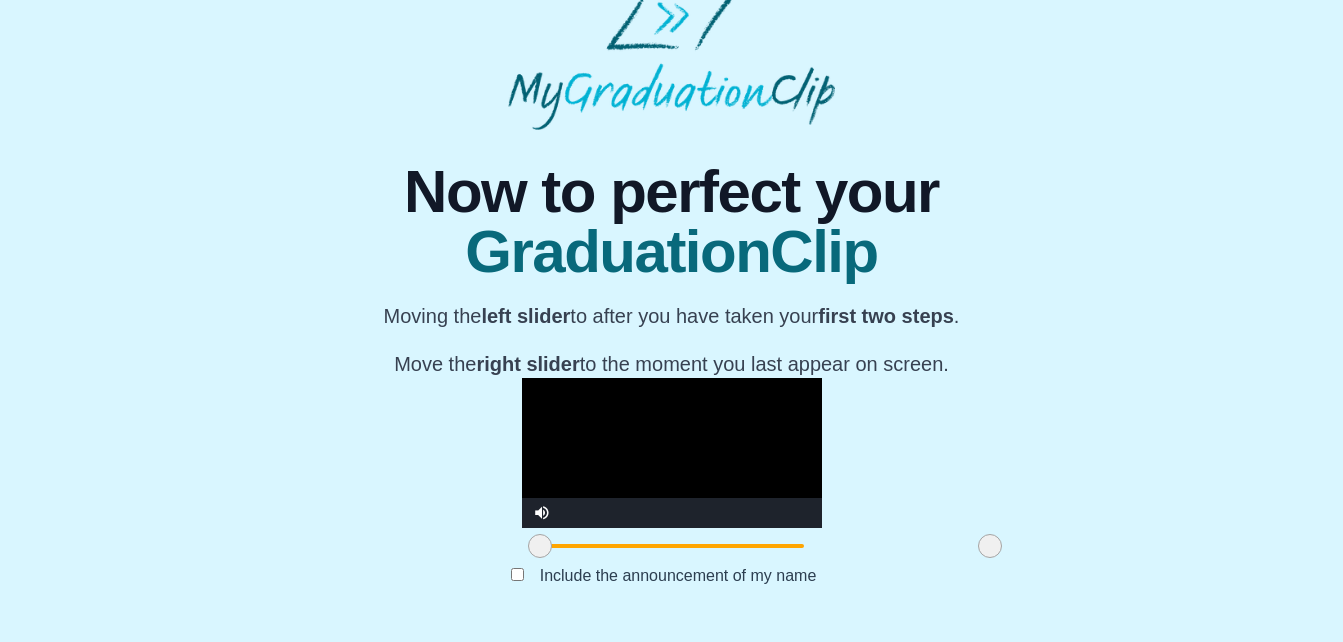 drag, startPoint x: 966, startPoint y: 552, endPoint x: 801, endPoint y: 554, distance: 165.01212 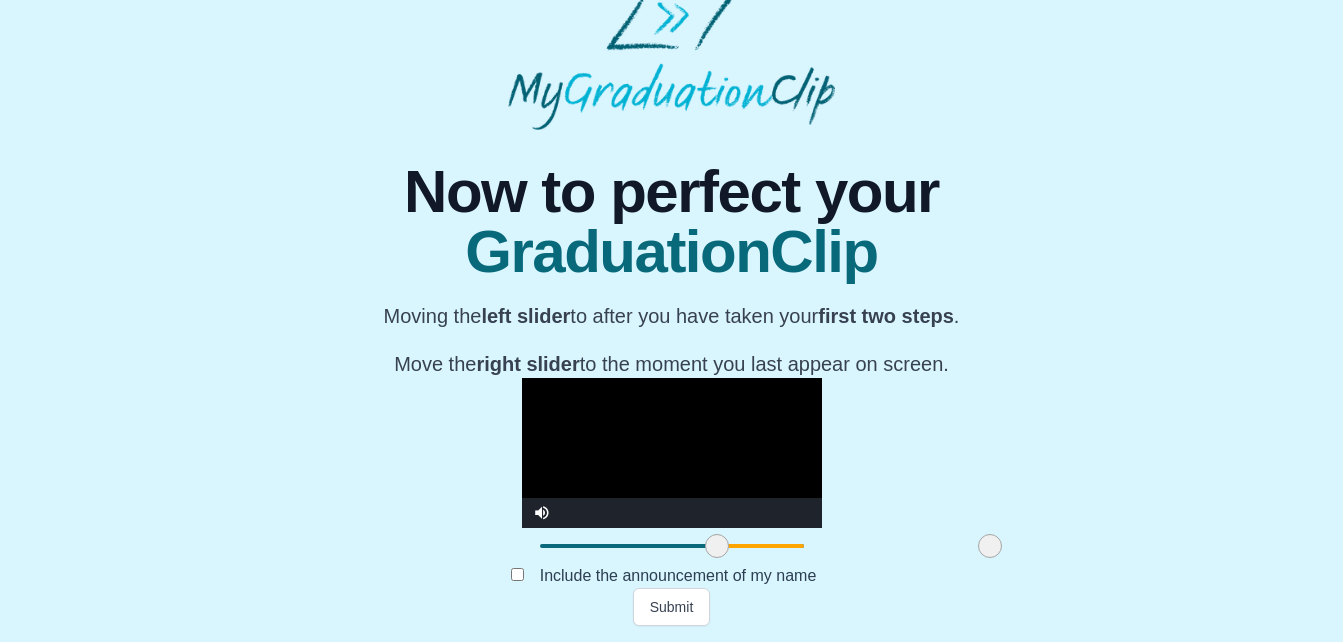 drag, startPoint x: 359, startPoint y: 549, endPoint x: 536, endPoint y: 549, distance: 177 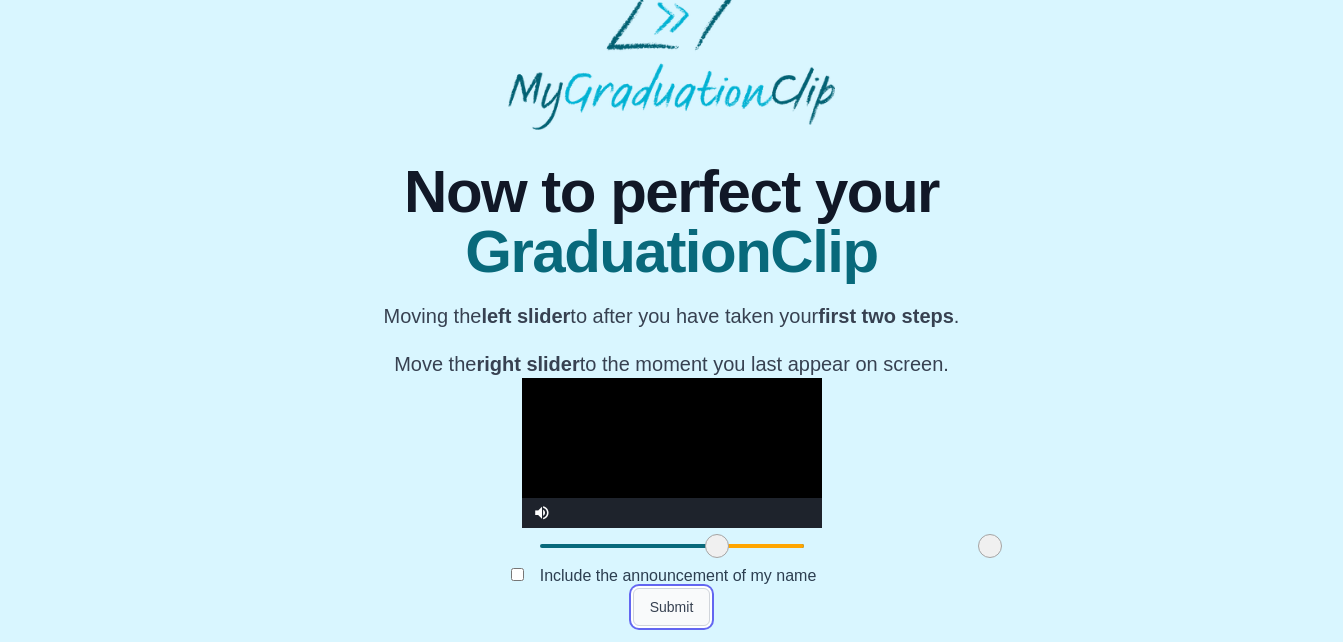click on "Submit" at bounding box center (672, 607) 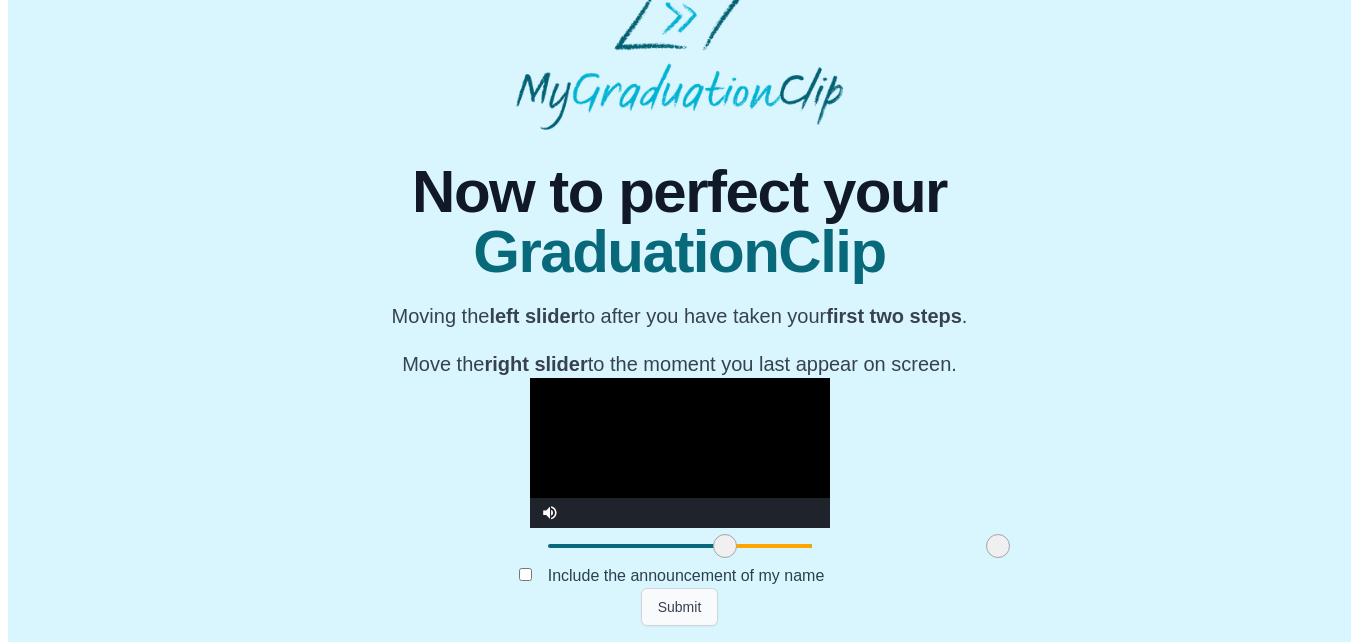 scroll, scrollTop: 0, scrollLeft: 0, axis: both 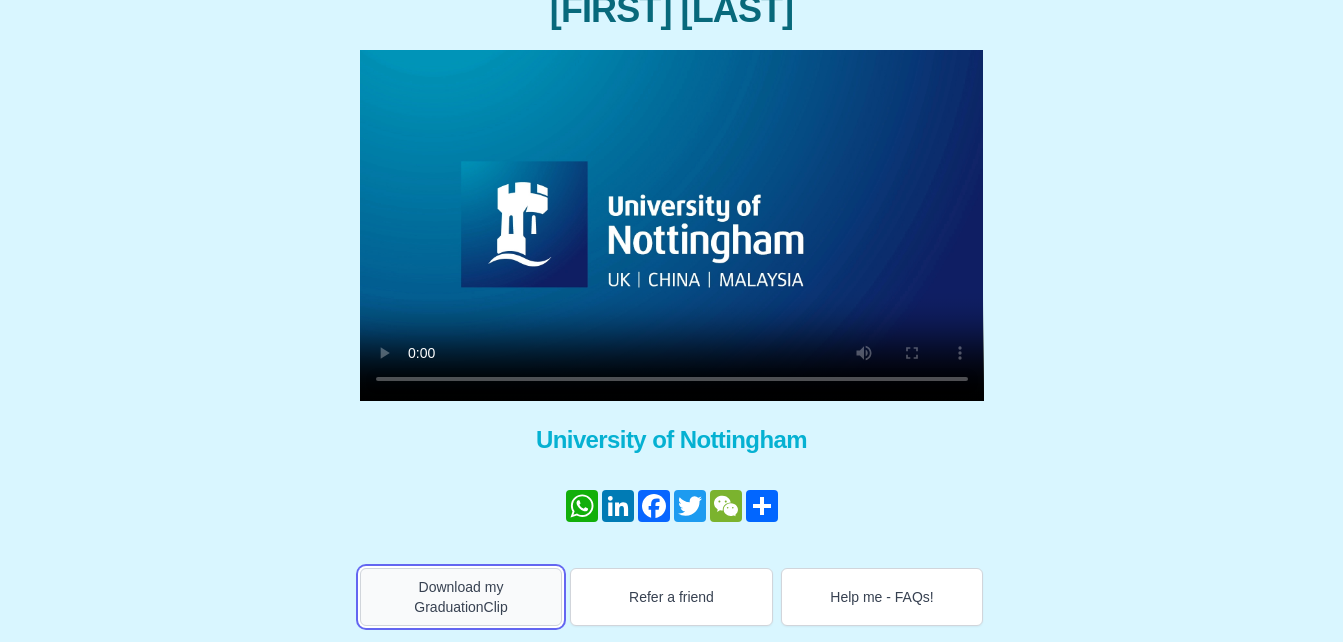 click on "Download my GraduationClip" at bounding box center (461, 597) 